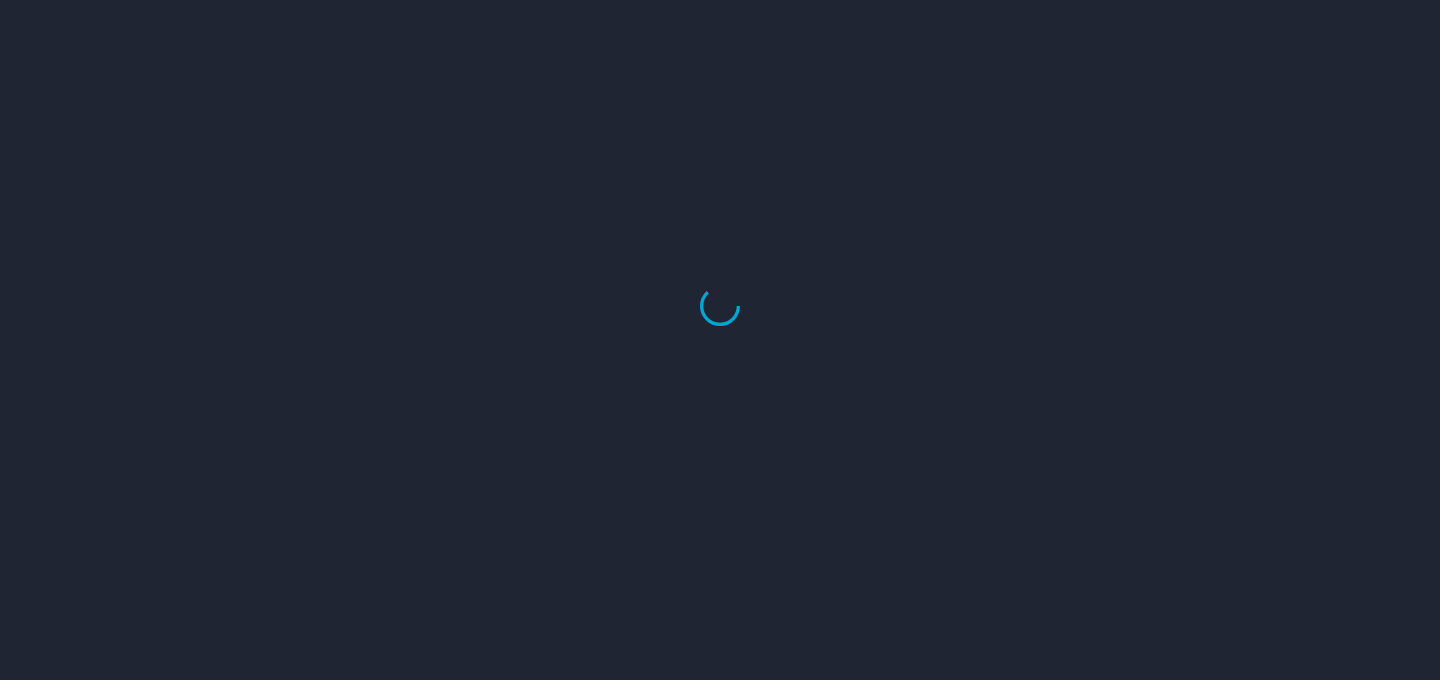 scroll, scrollTop: 0, scrollLeft: 0, axis: both 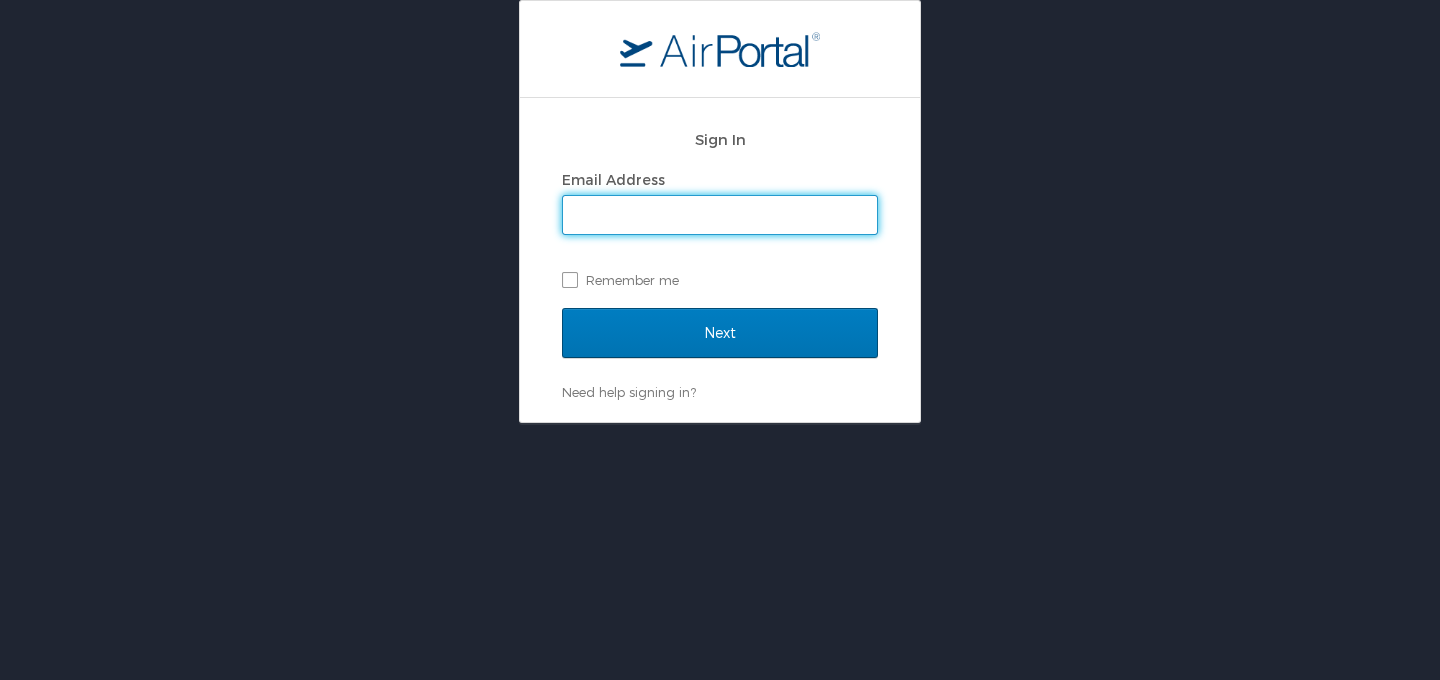 click on "Email Address" at bounding box center (720, 215) 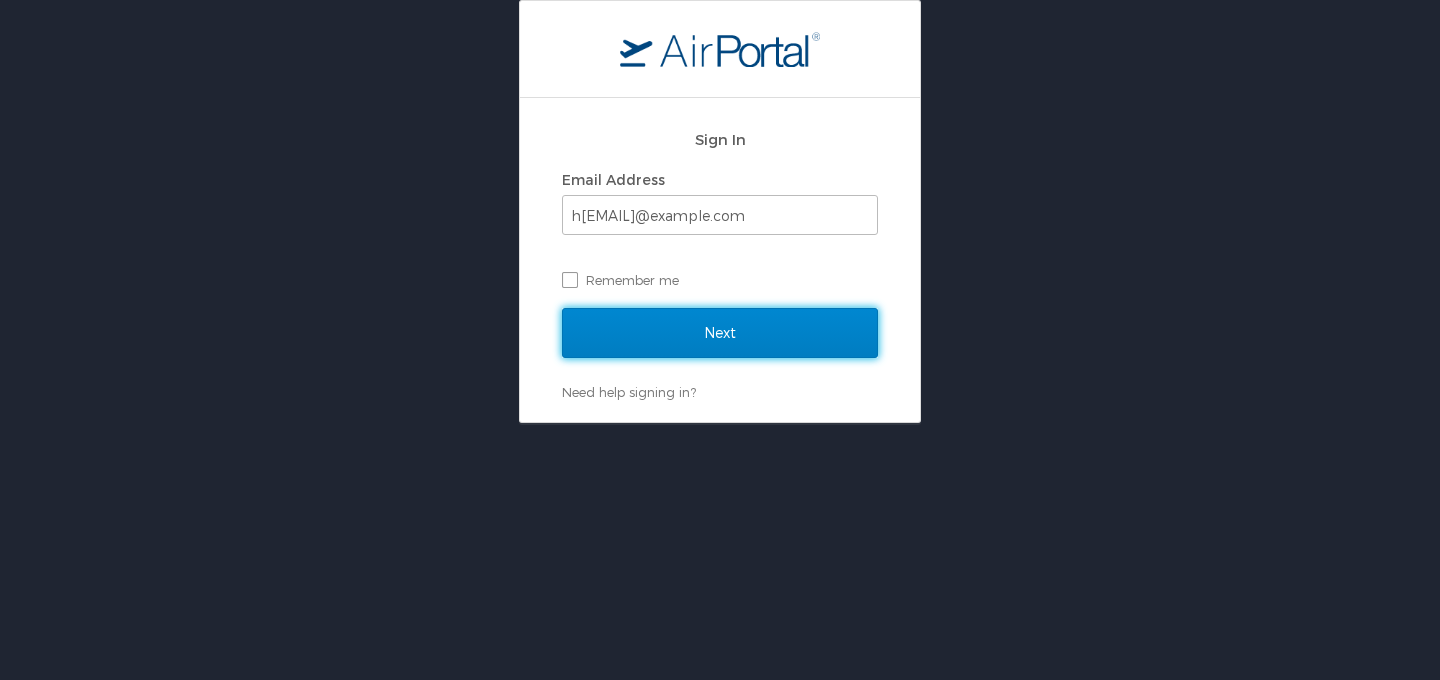 click on "Next" at bounding box center (720, 333) 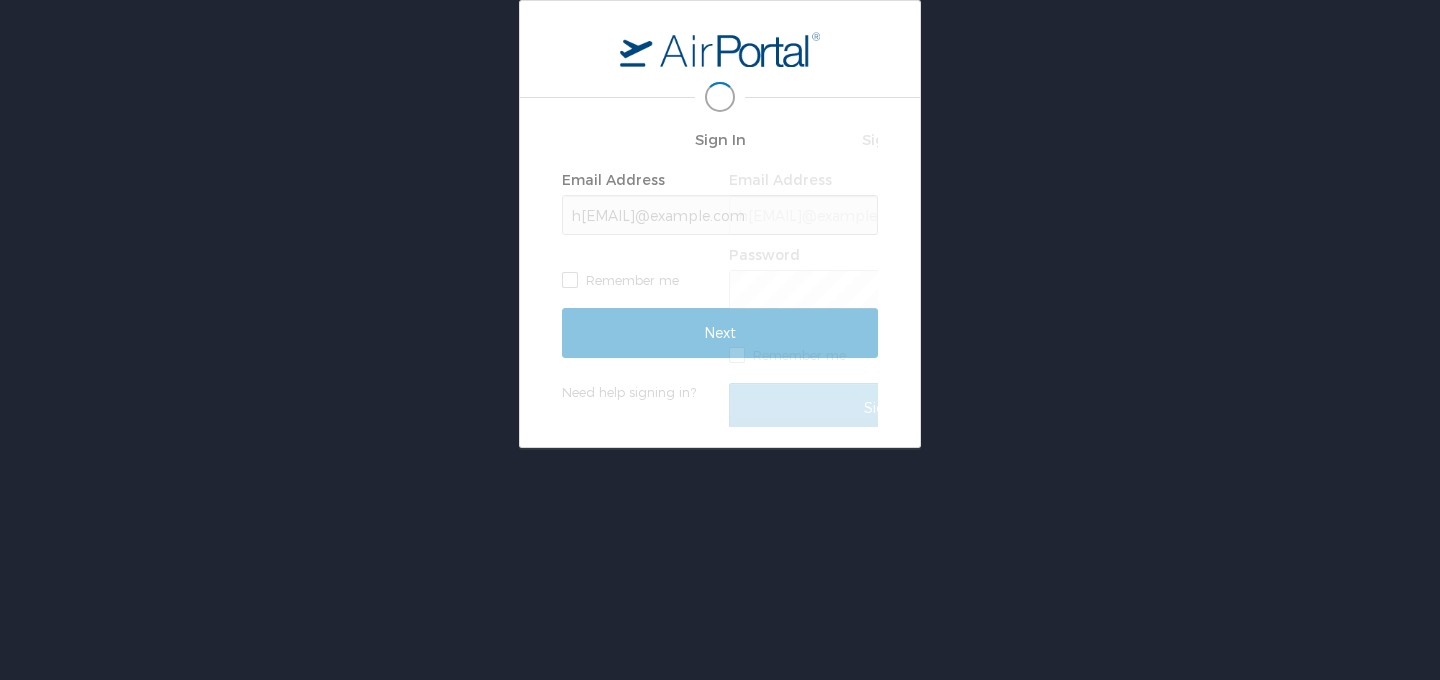 scroll, scrollTop: 0, scrollLeft: 0, axis: both 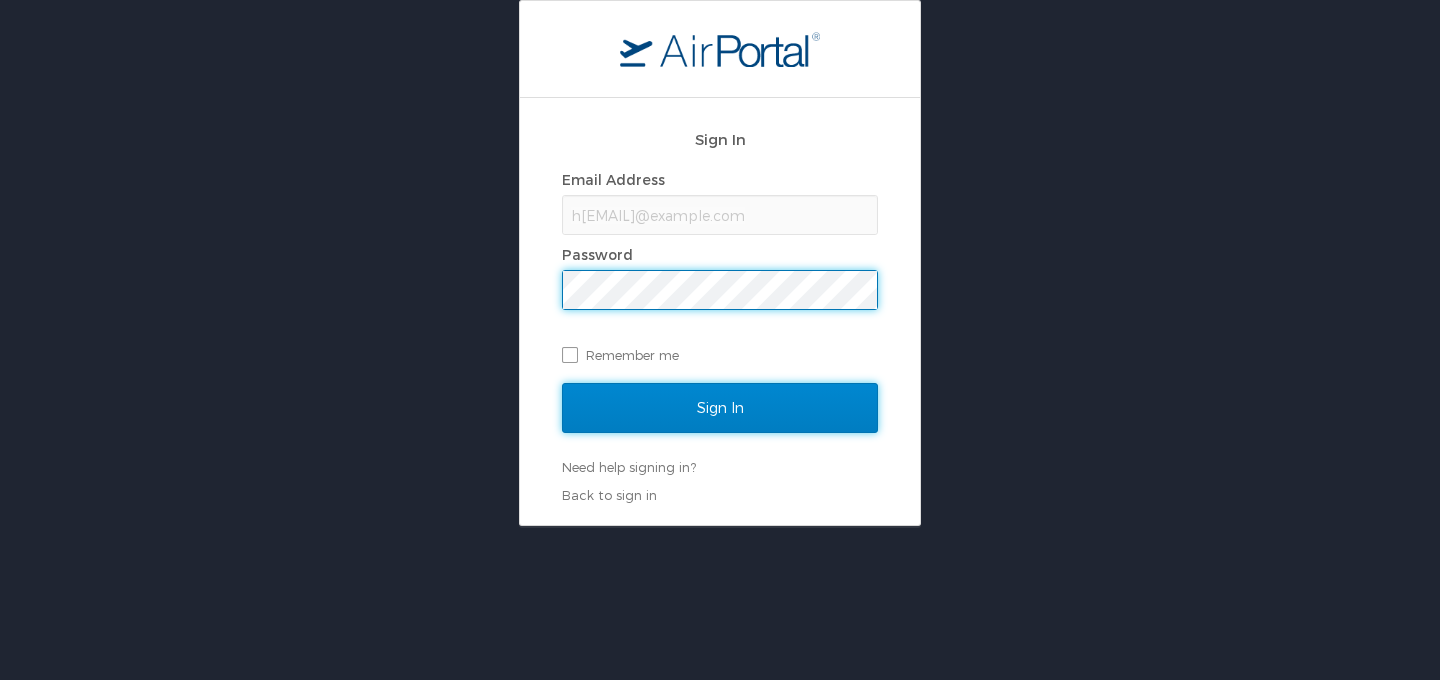 click on "Sign In" at bounding box center (720, 408) 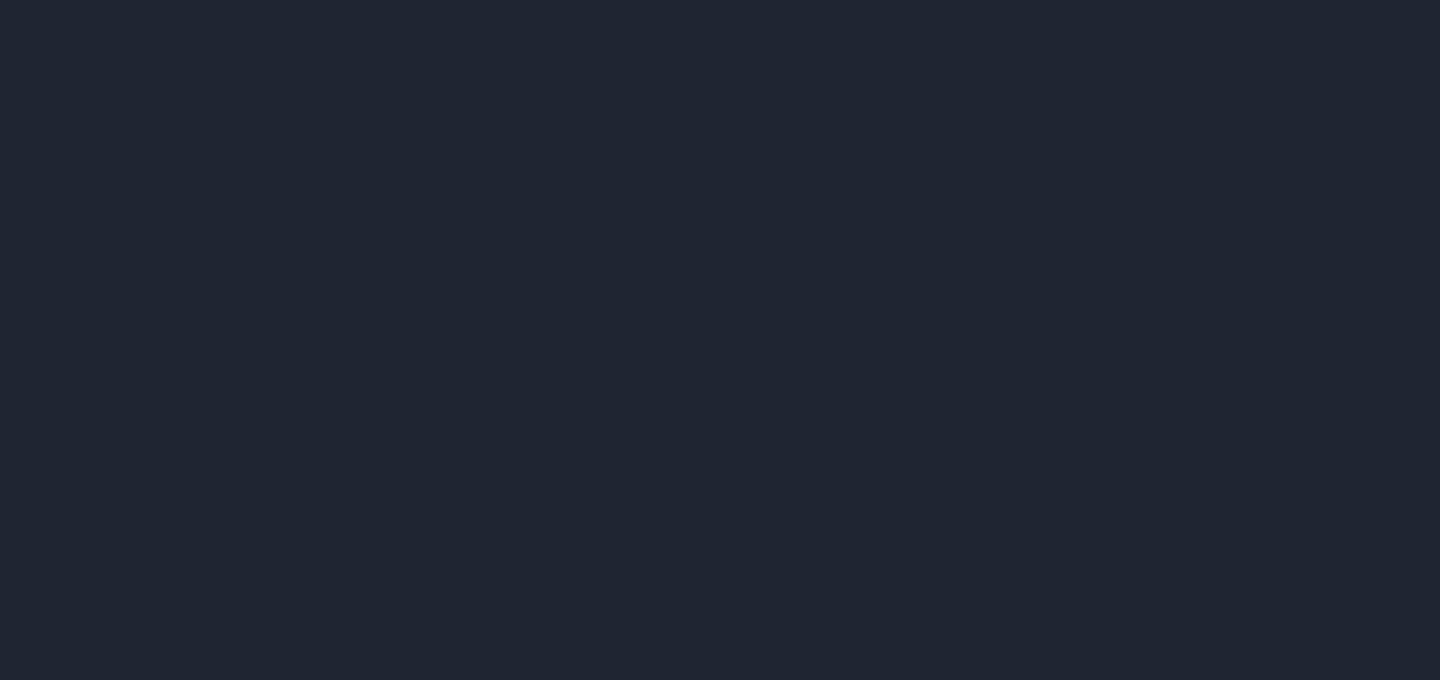 scroll, scrollTop: 0, scrollLeft: 0, axis: both 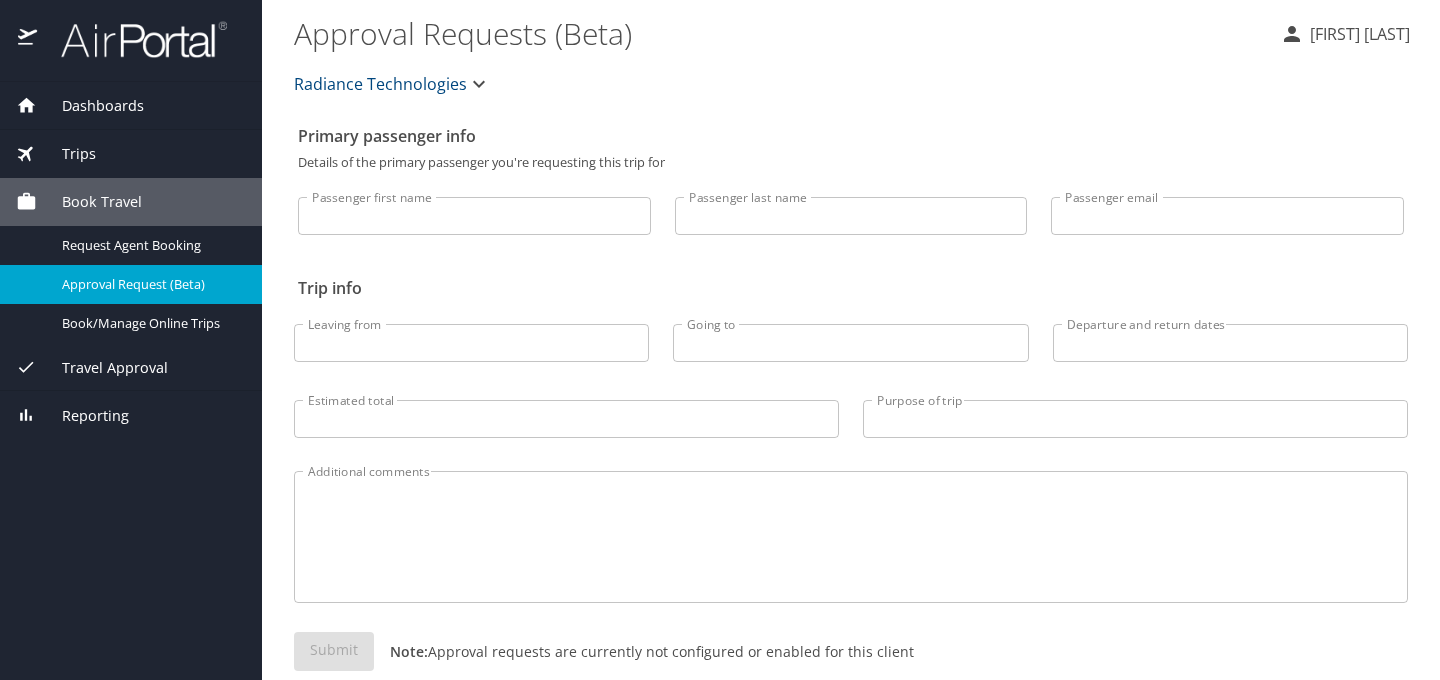 click on "Dashboards" at bounding box center [90, 106] 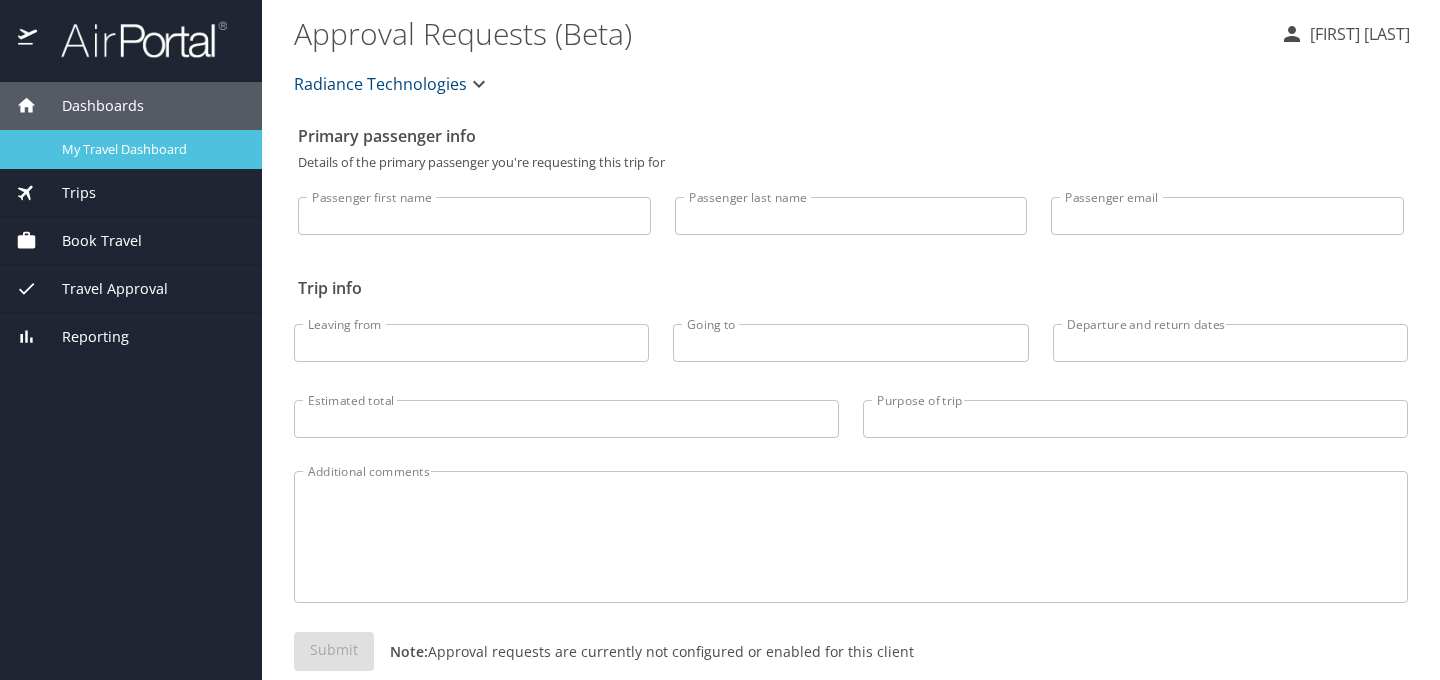 click on "My Travel Dashboard" at bounding box center (150, 149) 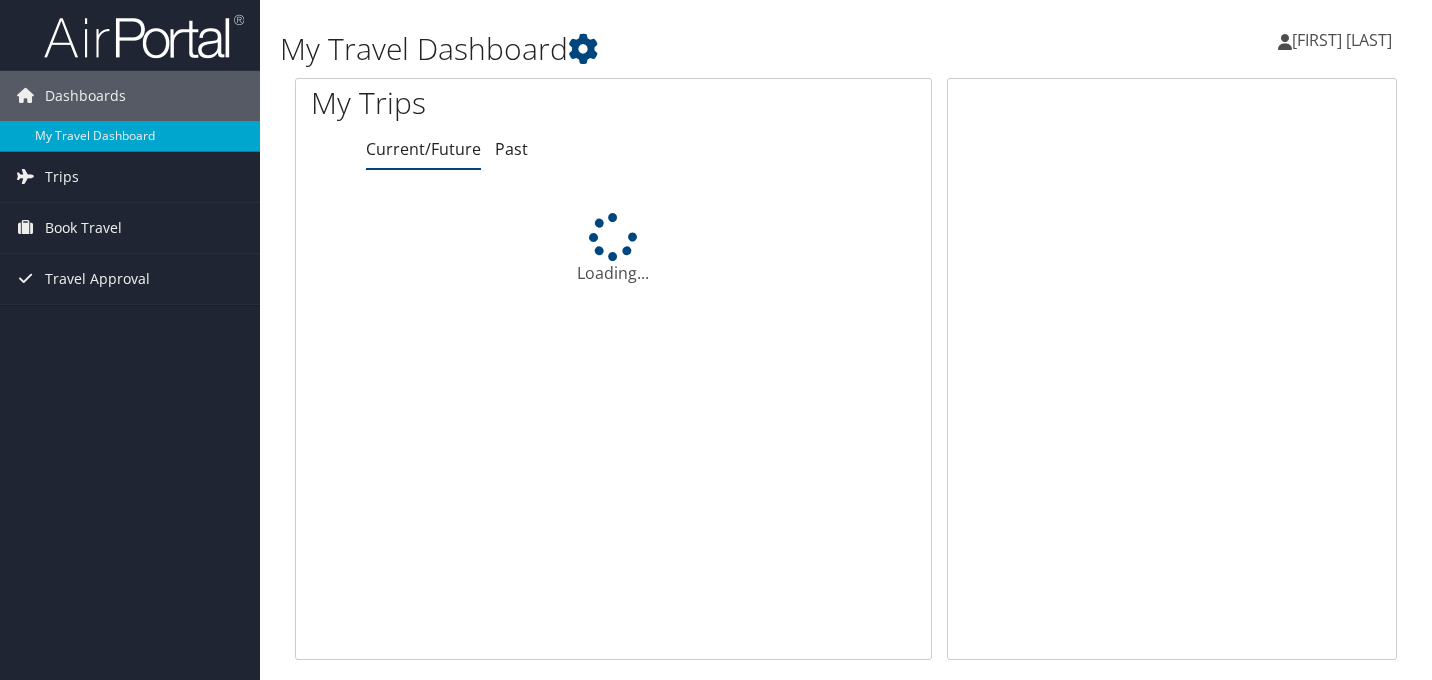 scroll, scrollTop: 0, scrollLeft: 0, axis: both 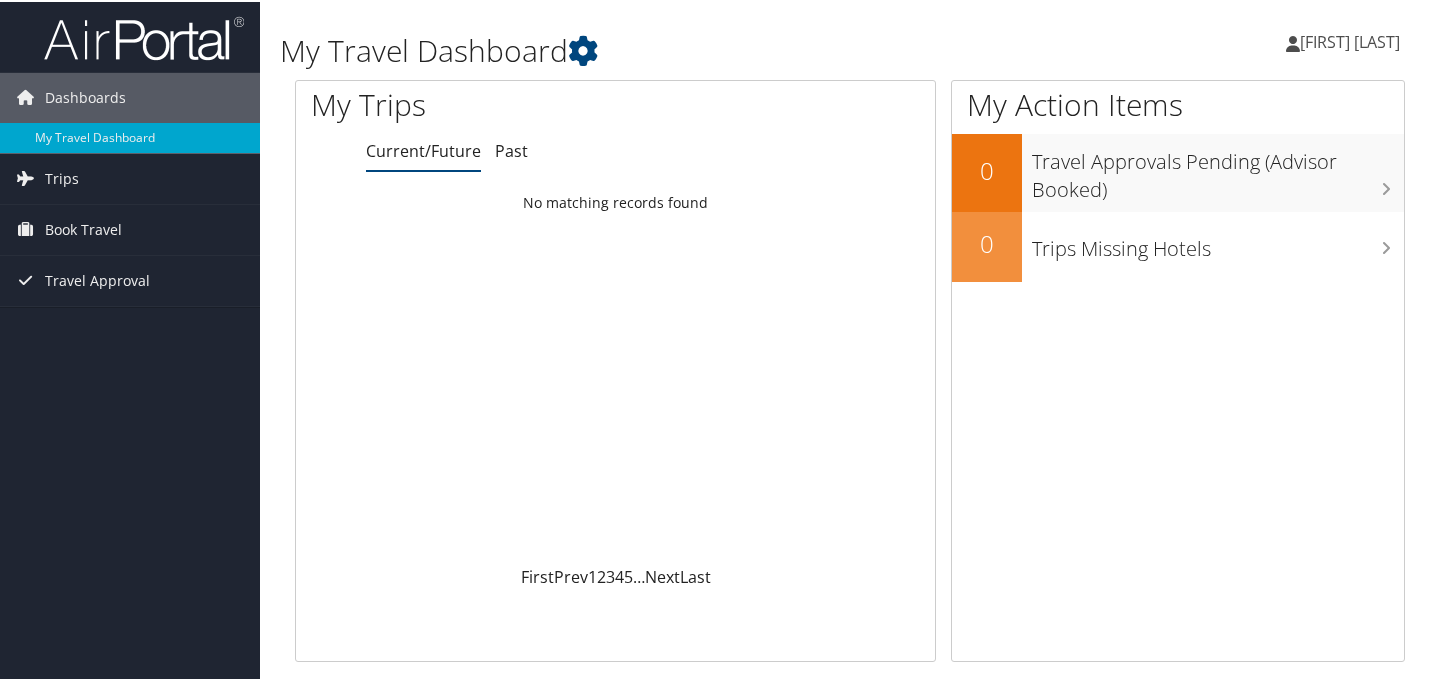 click on "[FIRST] [LAST]" at bounding box center (1353, 40) 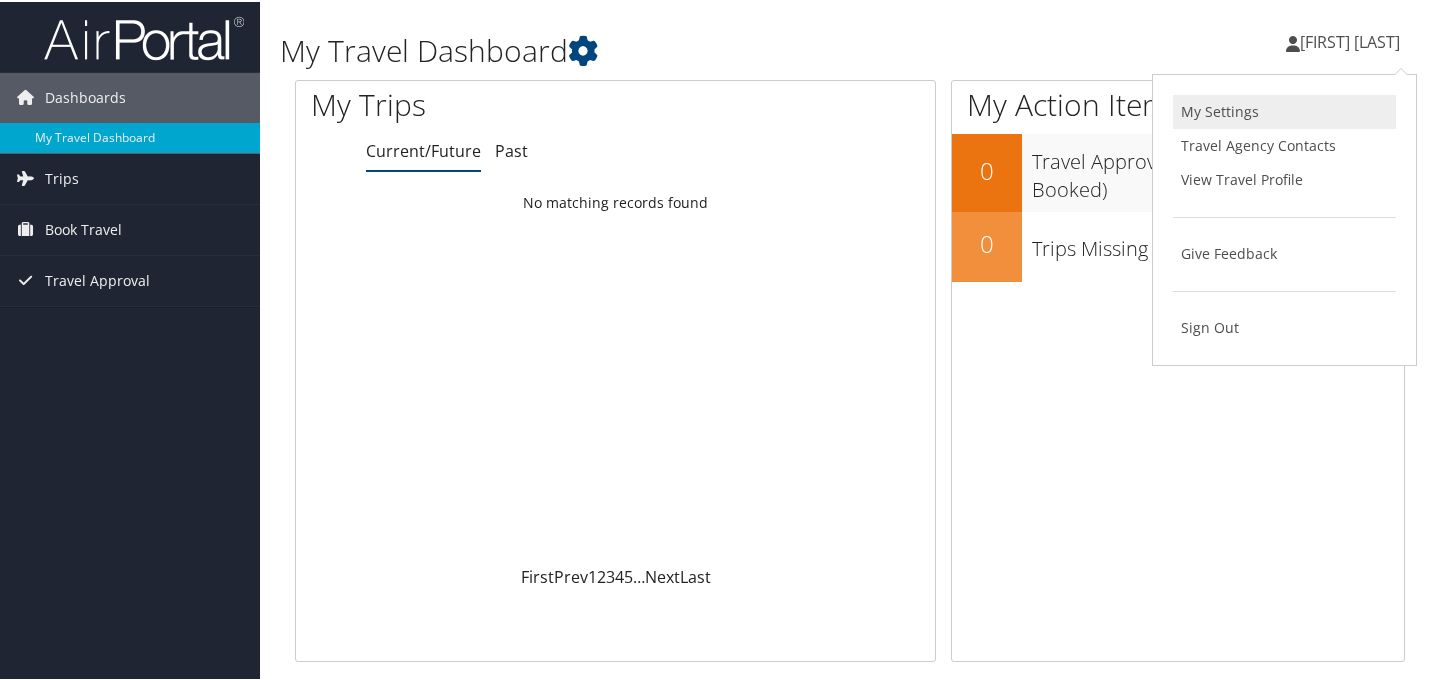 click on "My Settings" at bounding box center [1284, 110] 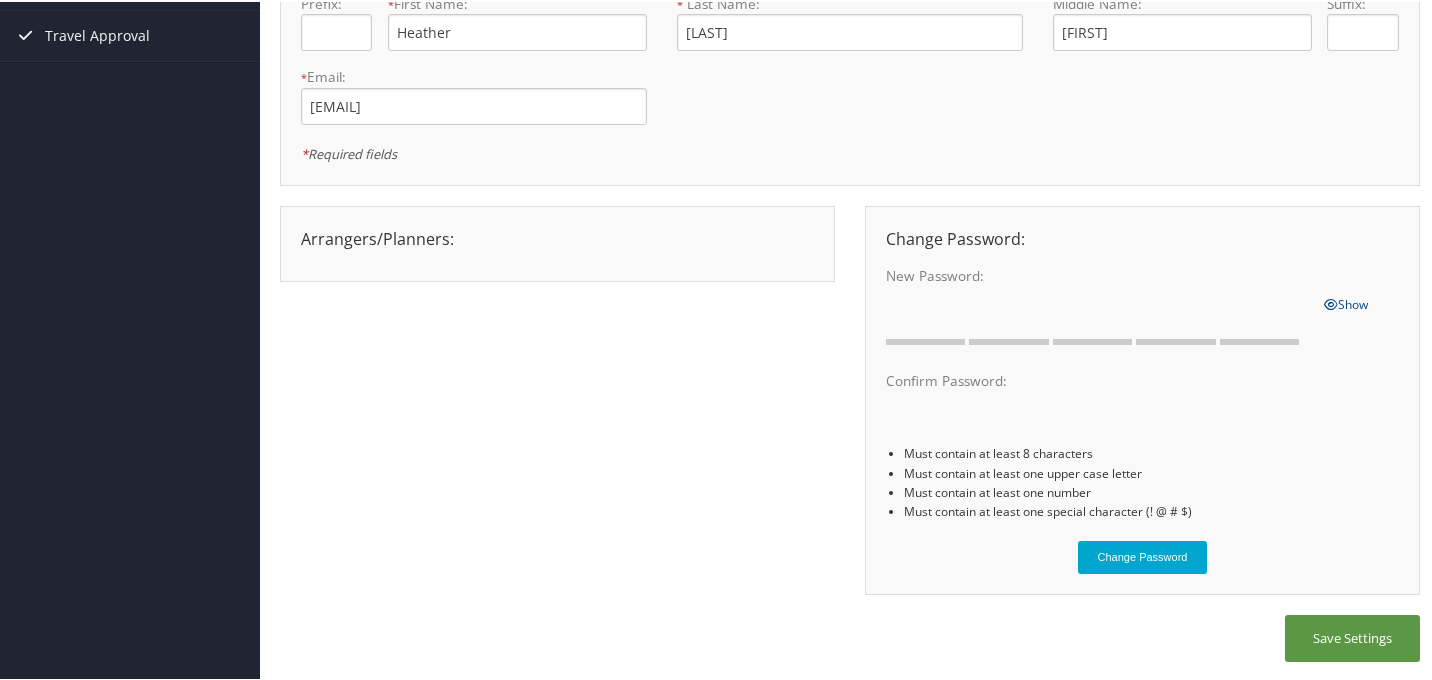 scroll, scrollTop: 0, scrollLeft: 0, axis: both 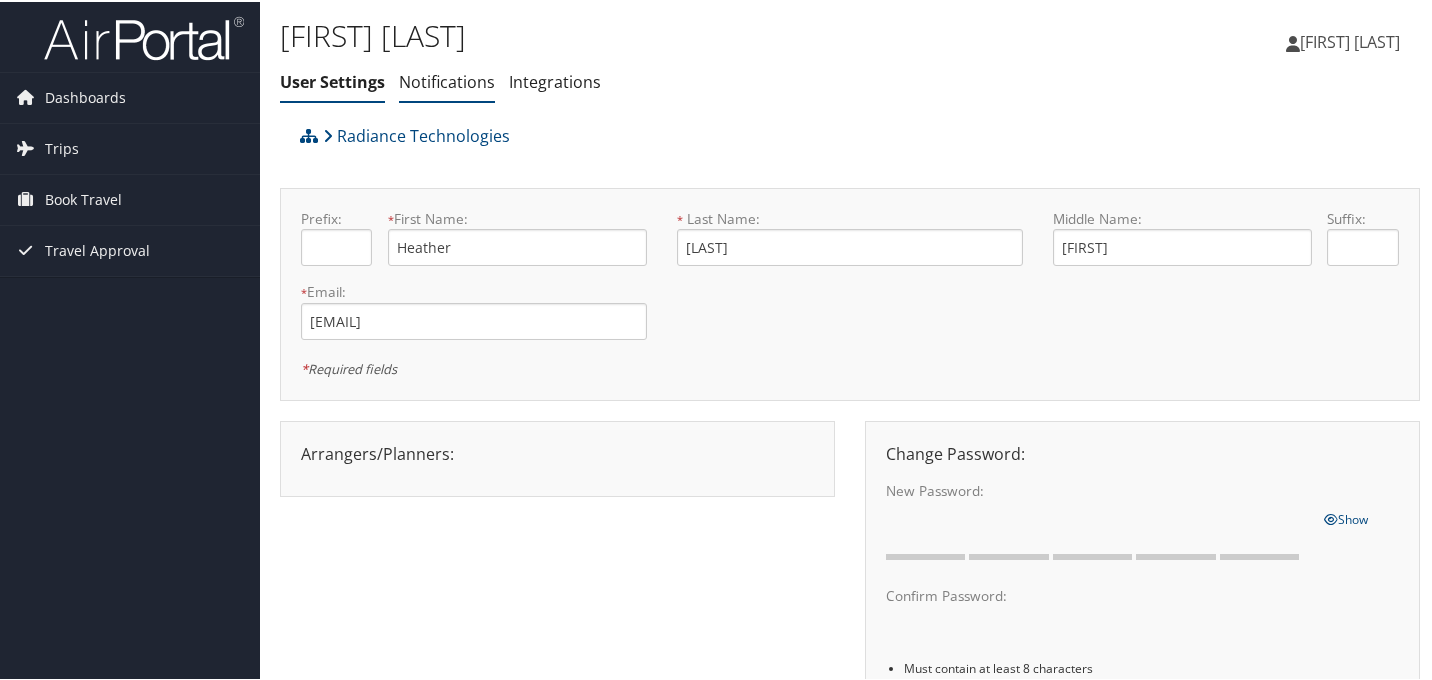 click on "Notifications" at bounding box center [447, 80] 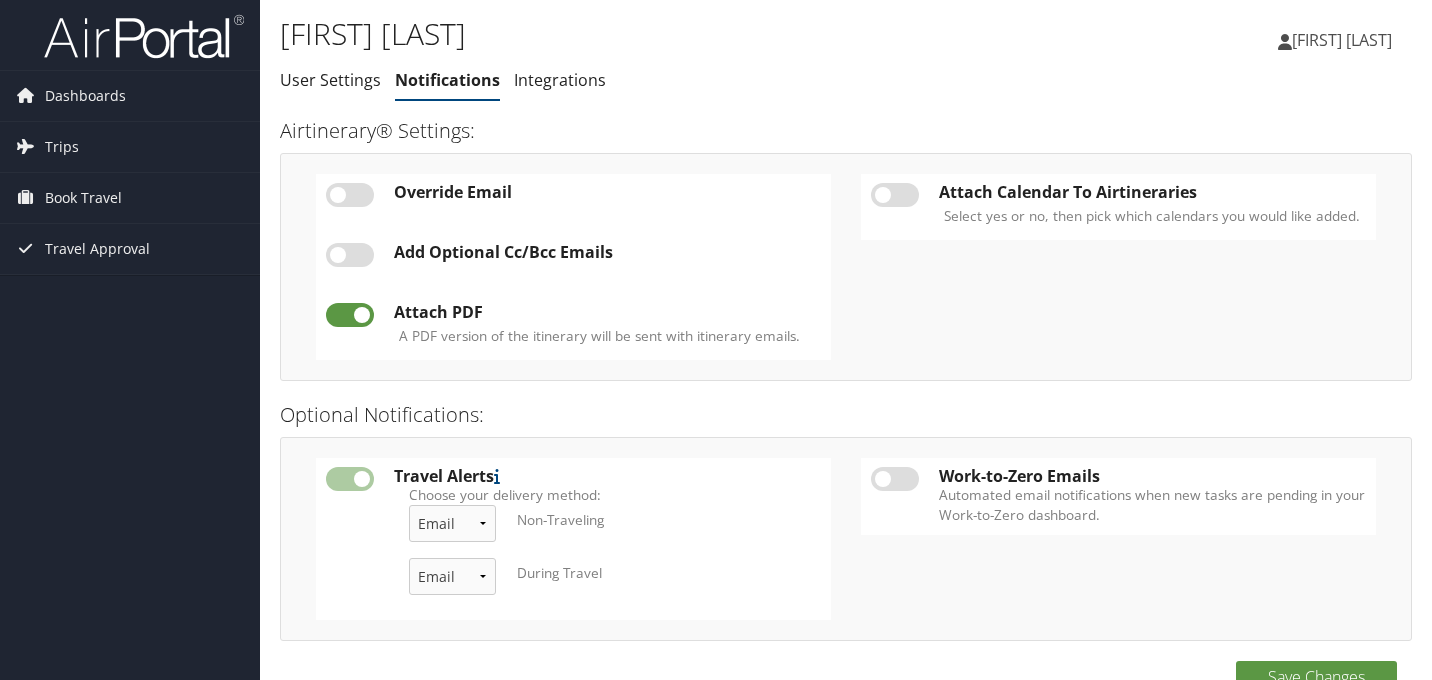 scroll, scrollTop: 0, scrollLeft: 0, axis: both 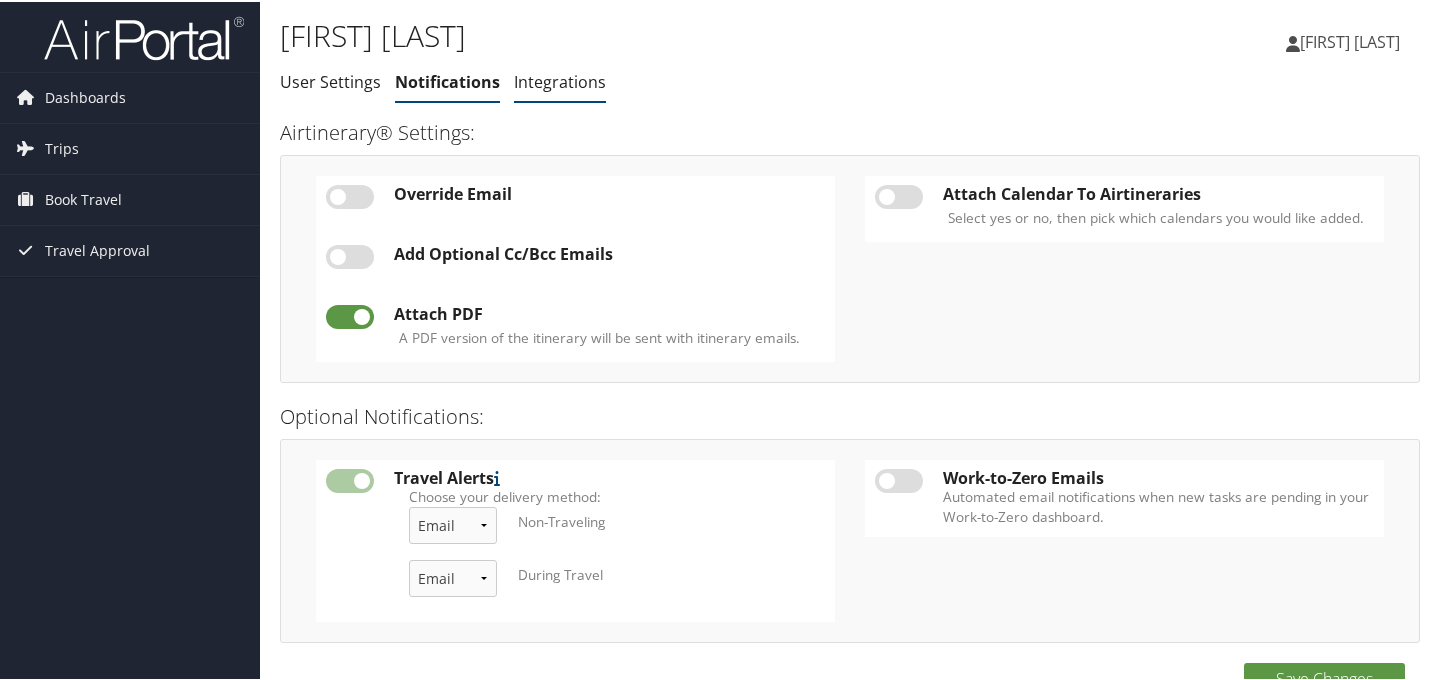 click on "Integrations" at bounding box center (560, 80) 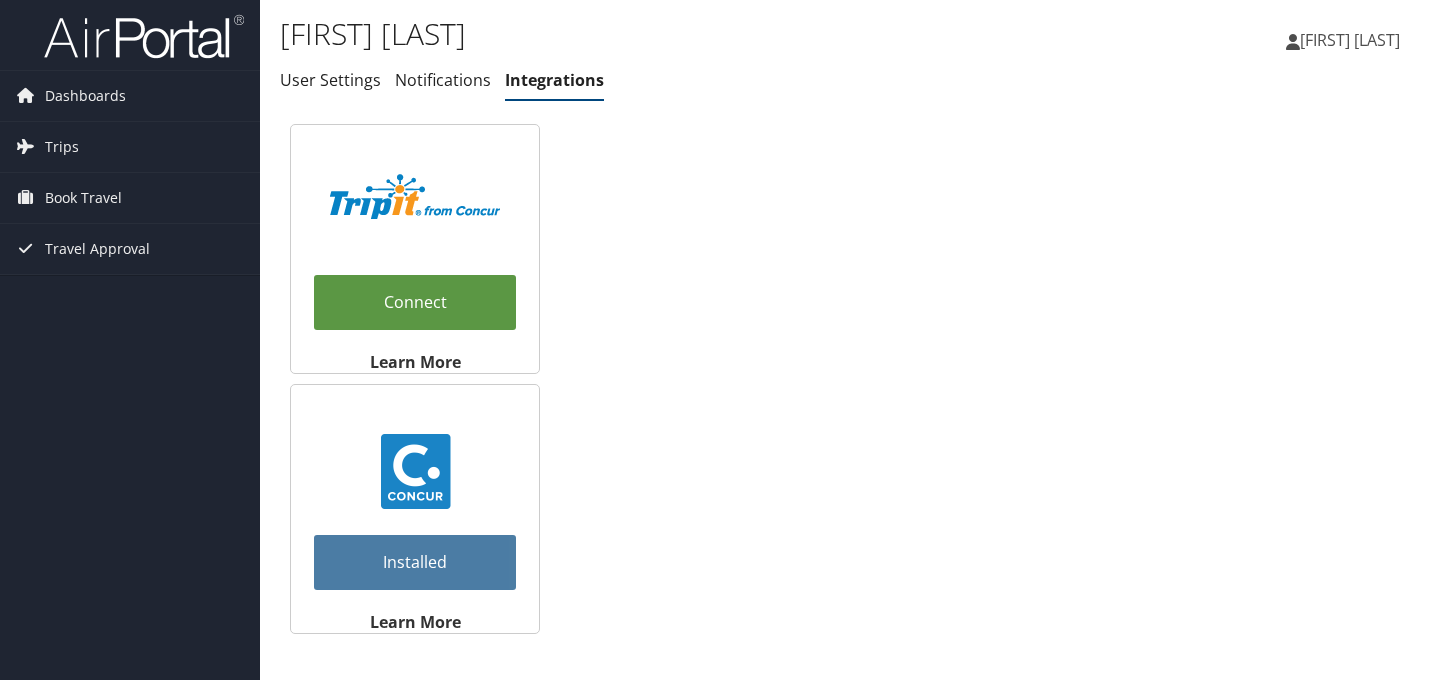 scroll, scrollTop: 0, scrollLeft: 0, axis: both 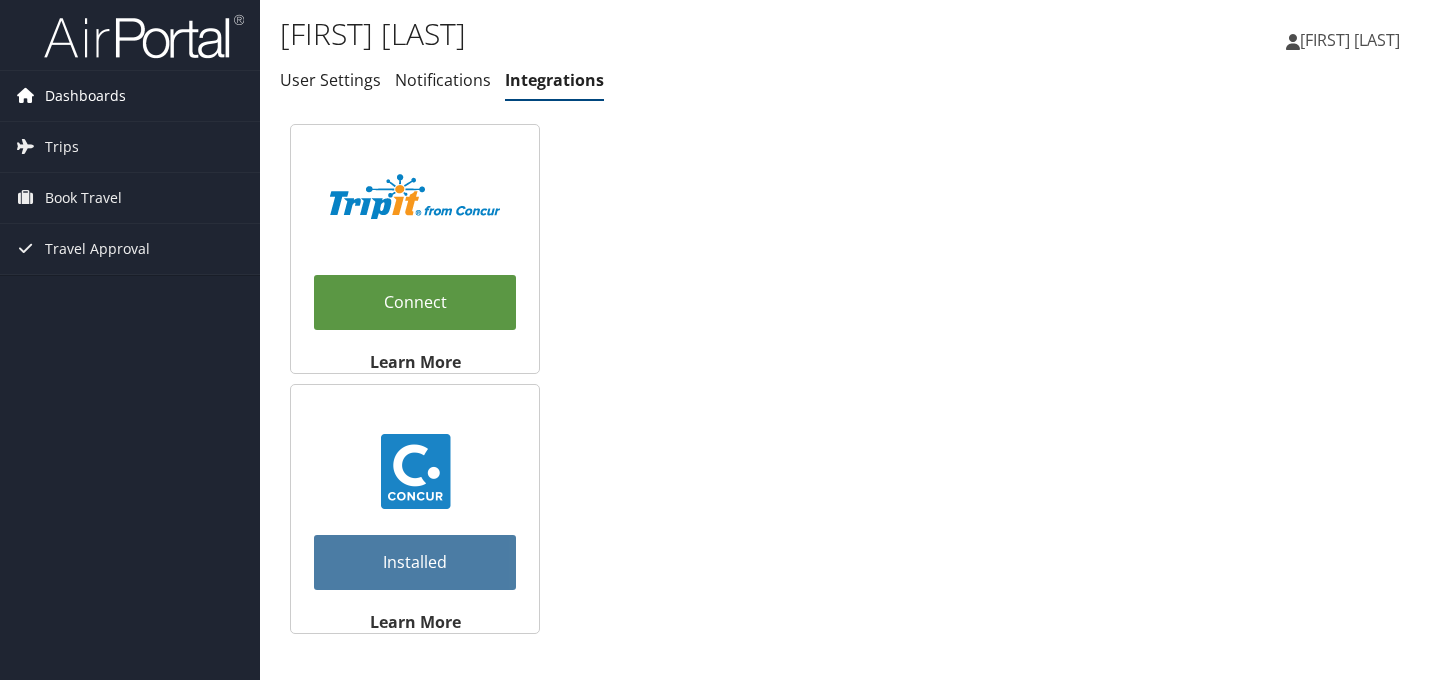 click on "Dashboards" at bounding box center [130, 96] 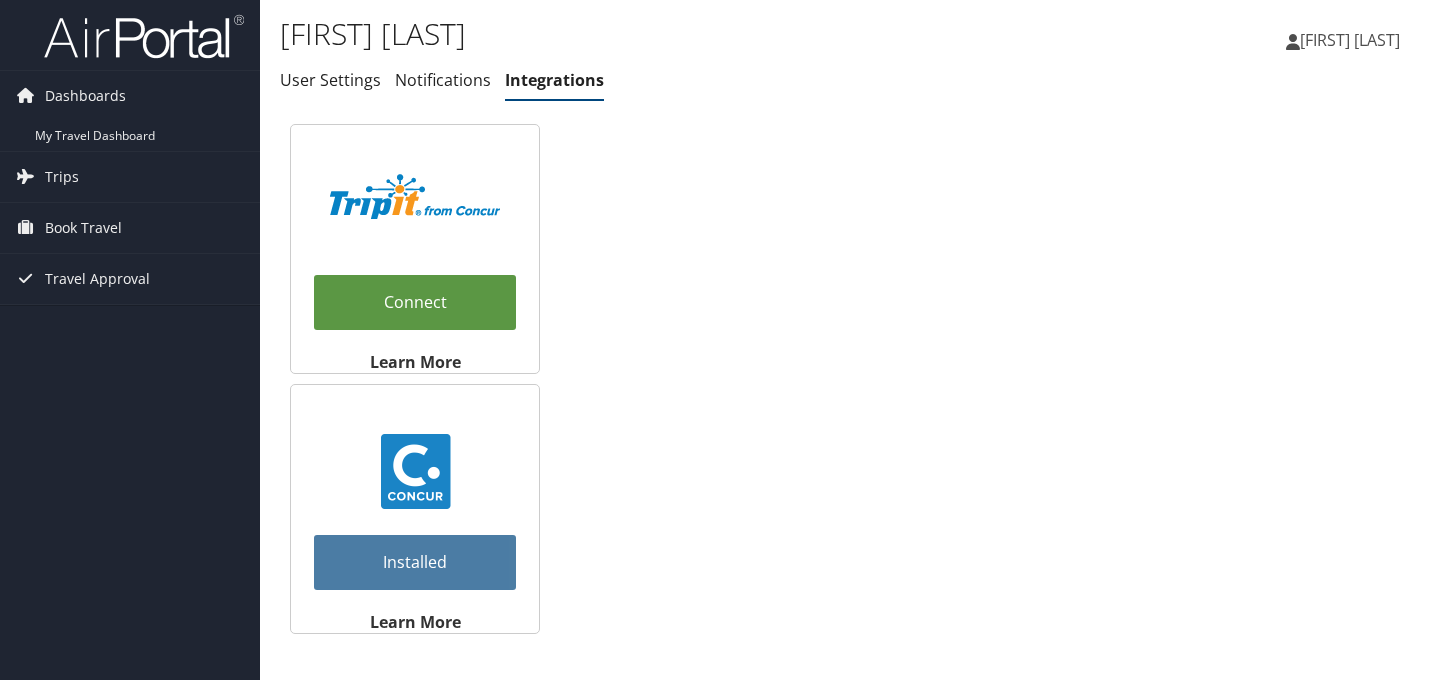 click on "[FIRST] [LAST]" at bounding box center (1350, 40) 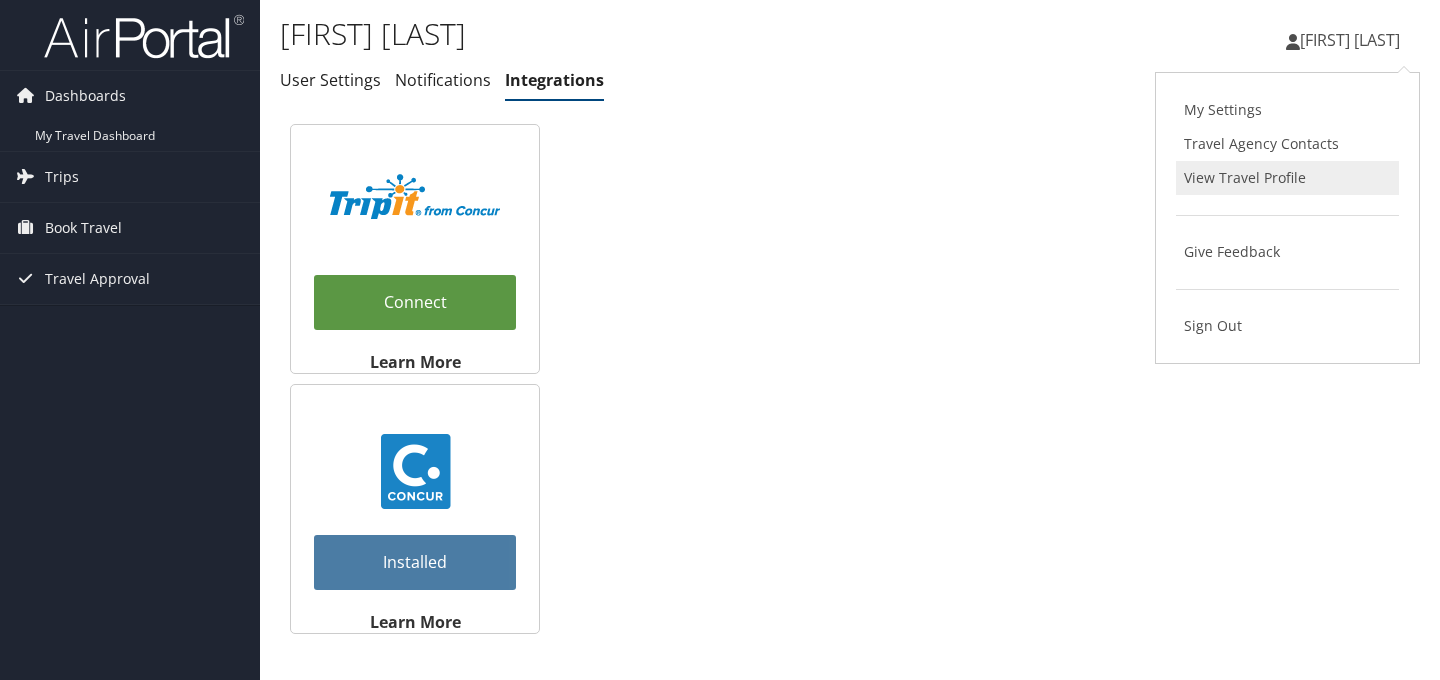click on "View Travel Profile" at bounding box center (1287, 178) 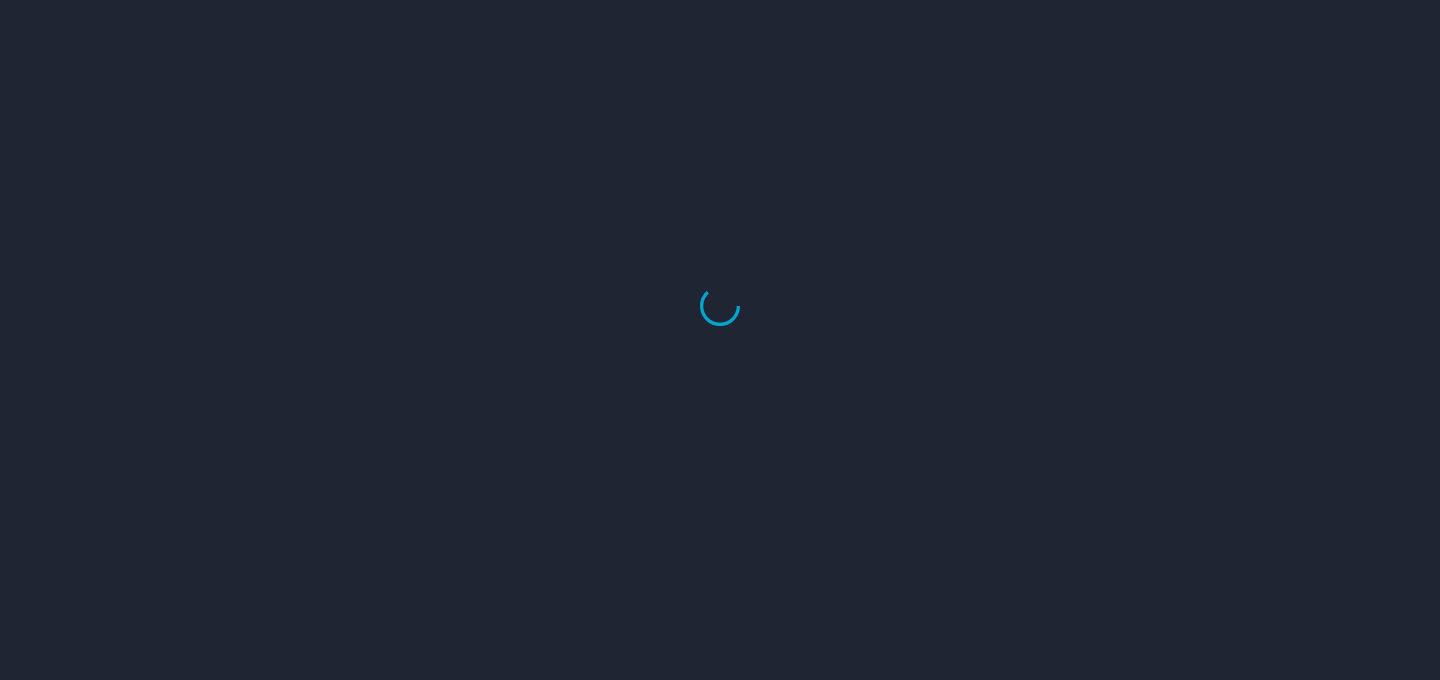 scroll, scrollTop: 0, scrollLeft: 0, axis: both 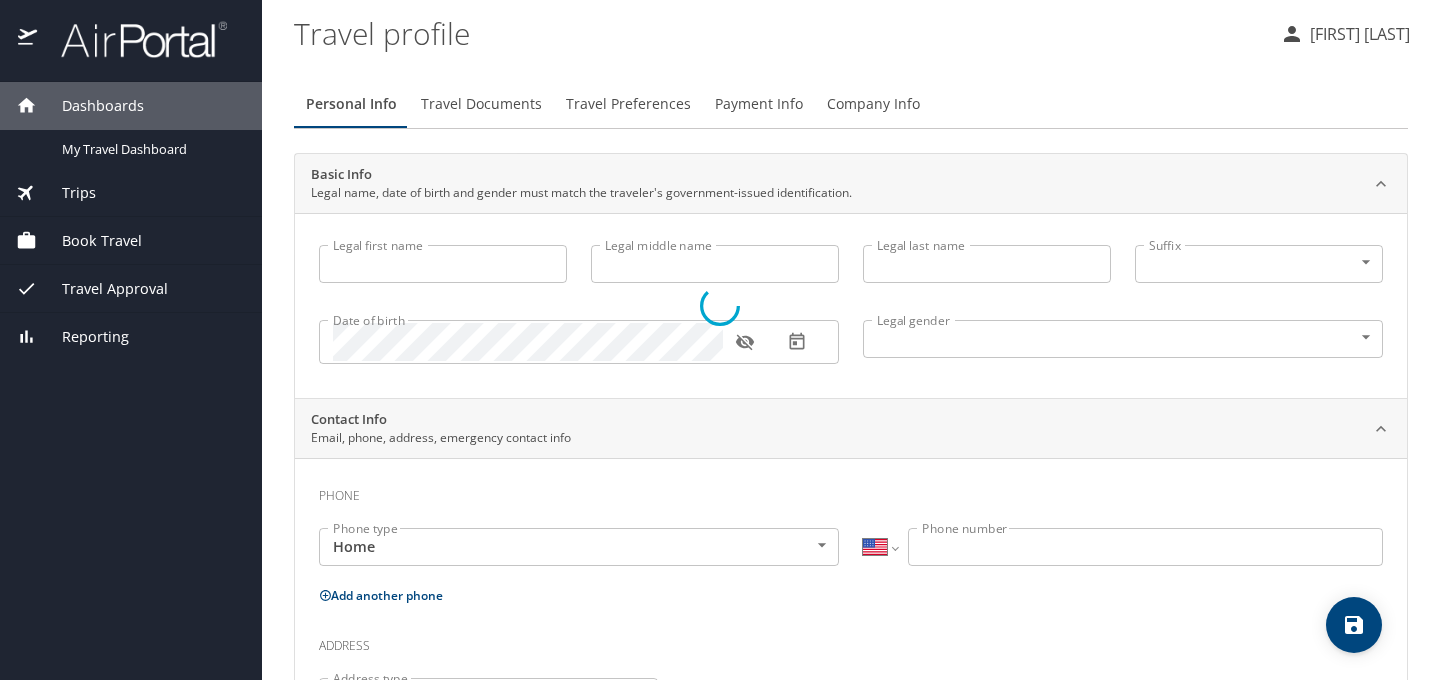 type on "Heather" 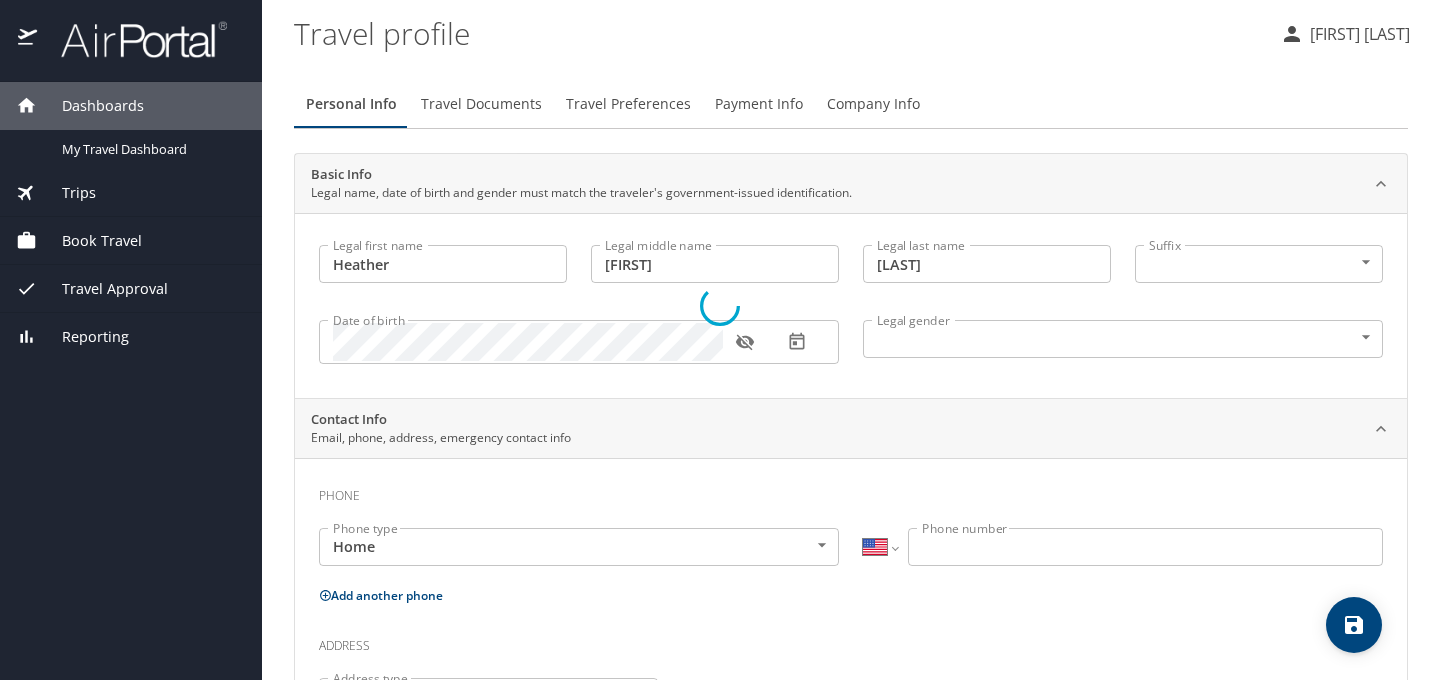select on "US" 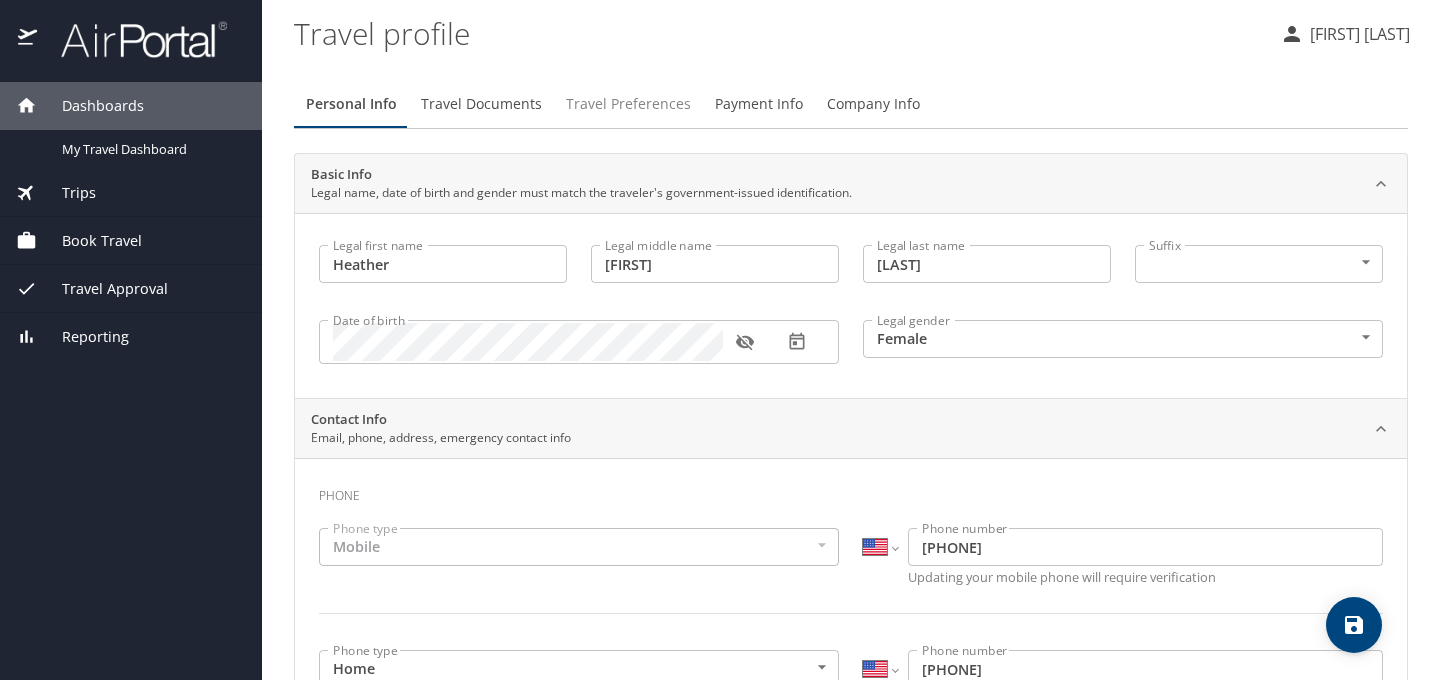 click on "Travel Preferences" at bounding box center (628, 104) 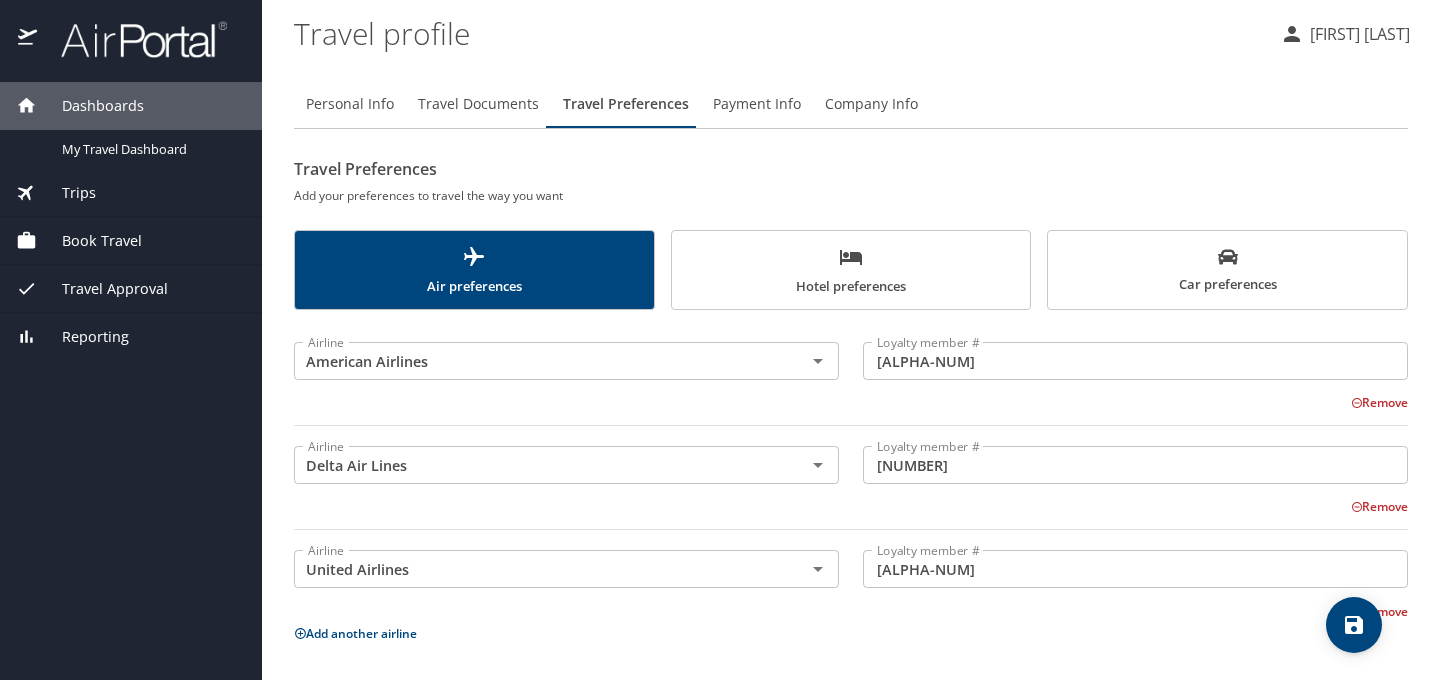 click on "Car preferences" at bounding box center (1227, 271) 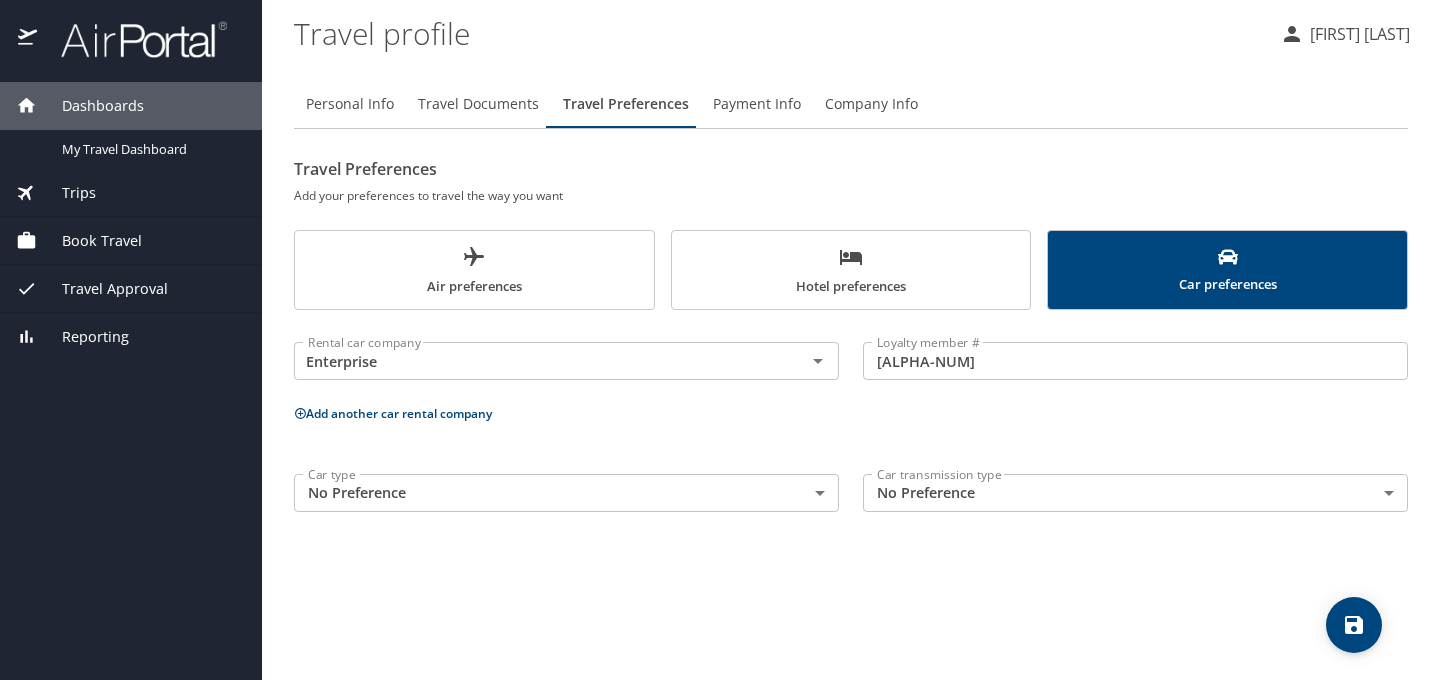 click on "Add another car rental company" at bounding box center (393, 413) 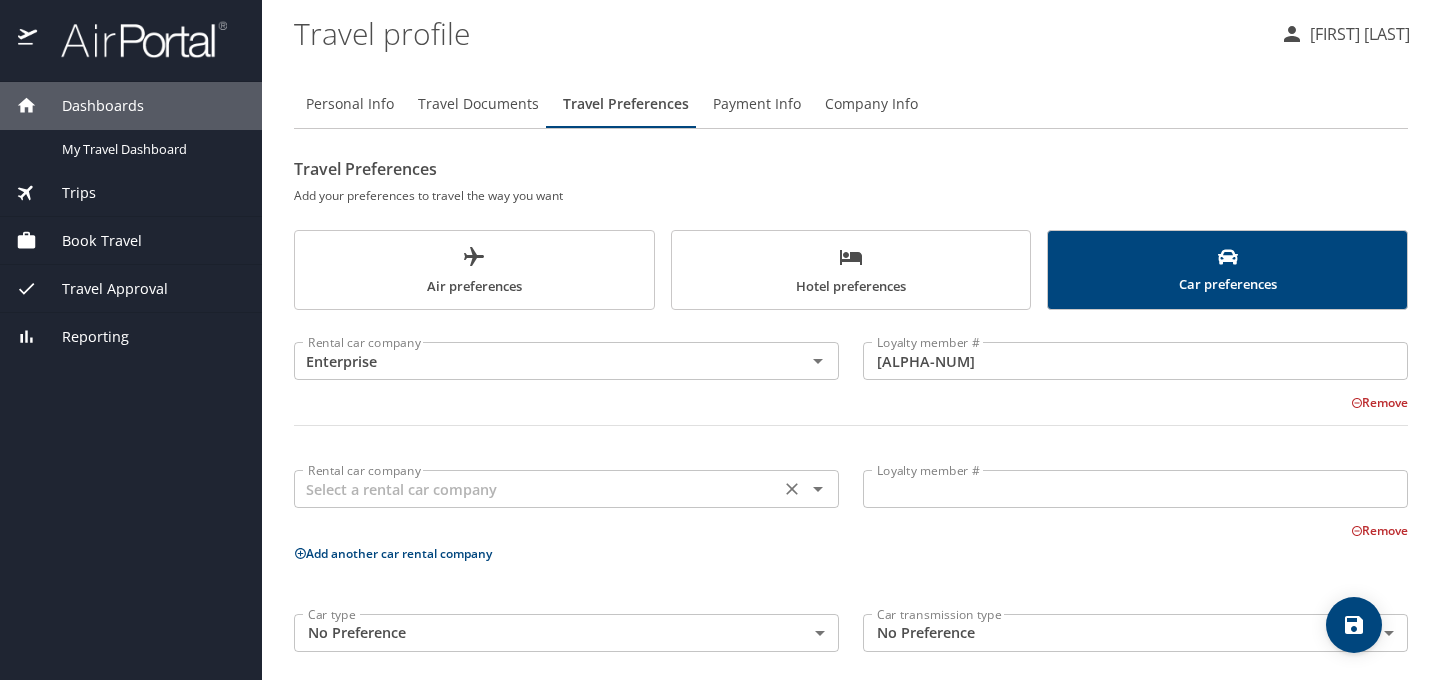 click at bounding box center [537, 489] 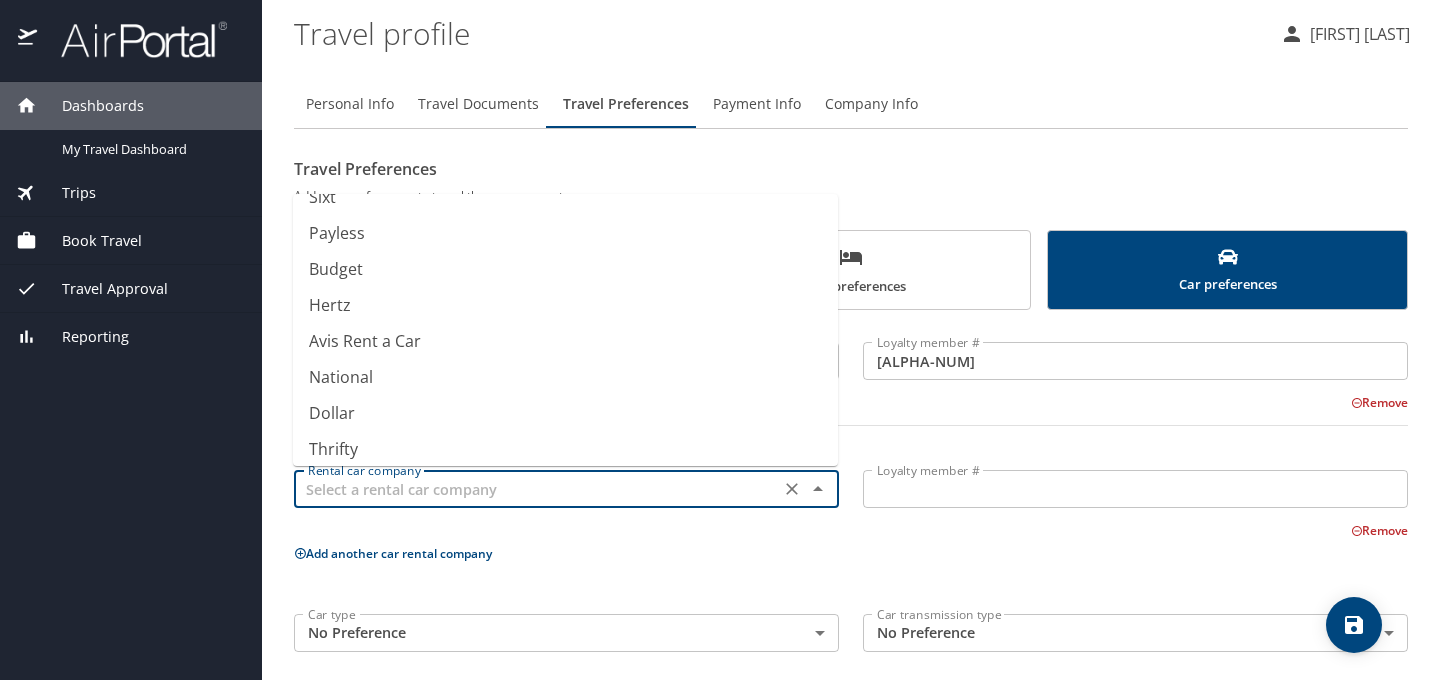 scroll, scrollTop: 356, scrollLeft: 0, axis: vertical 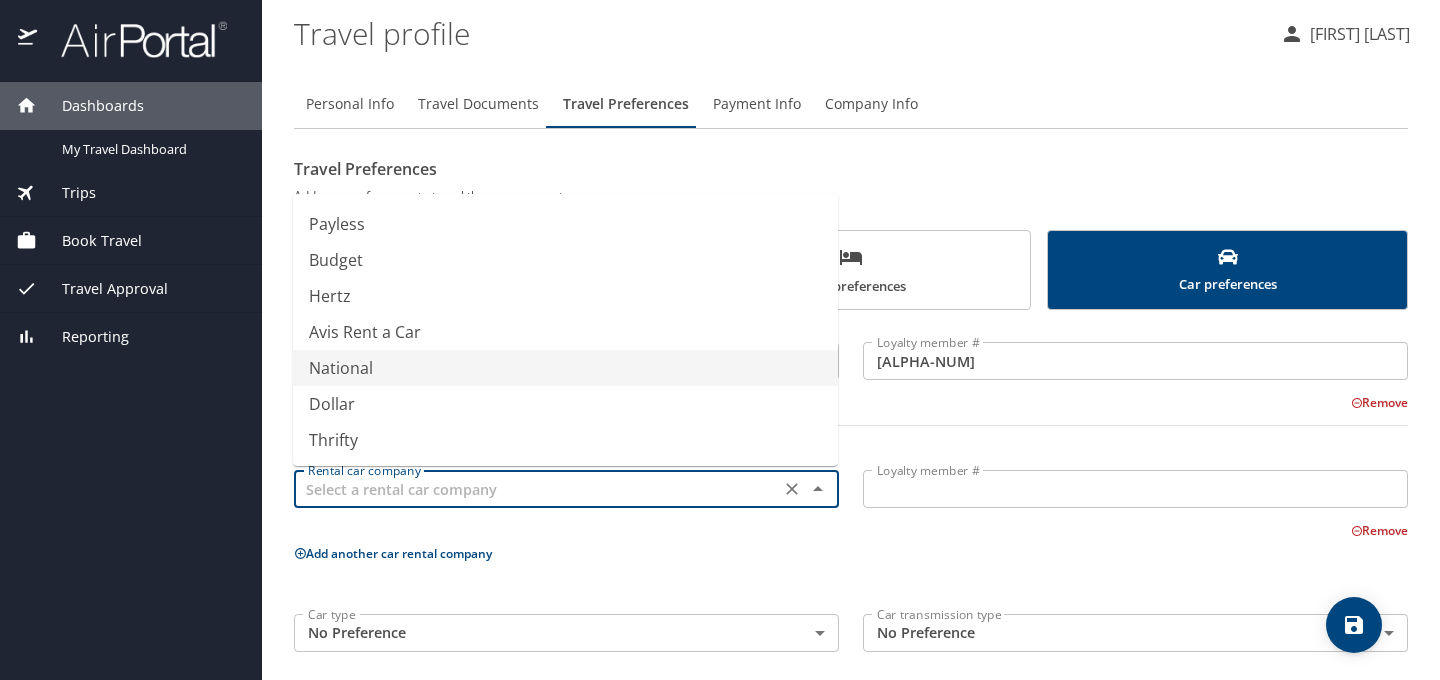 click on "National" at bounding box center [565, 368] 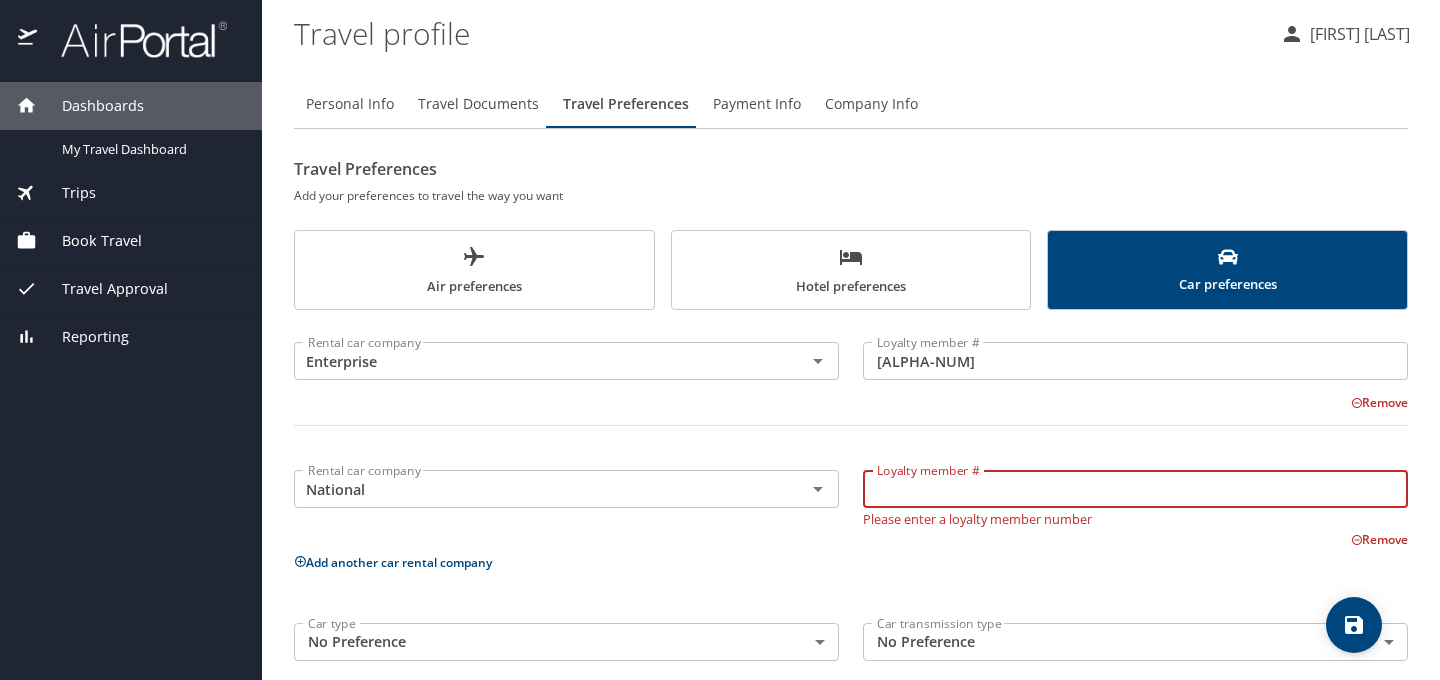 click on "Loyalty member #" at bounding box center [1135, 489] 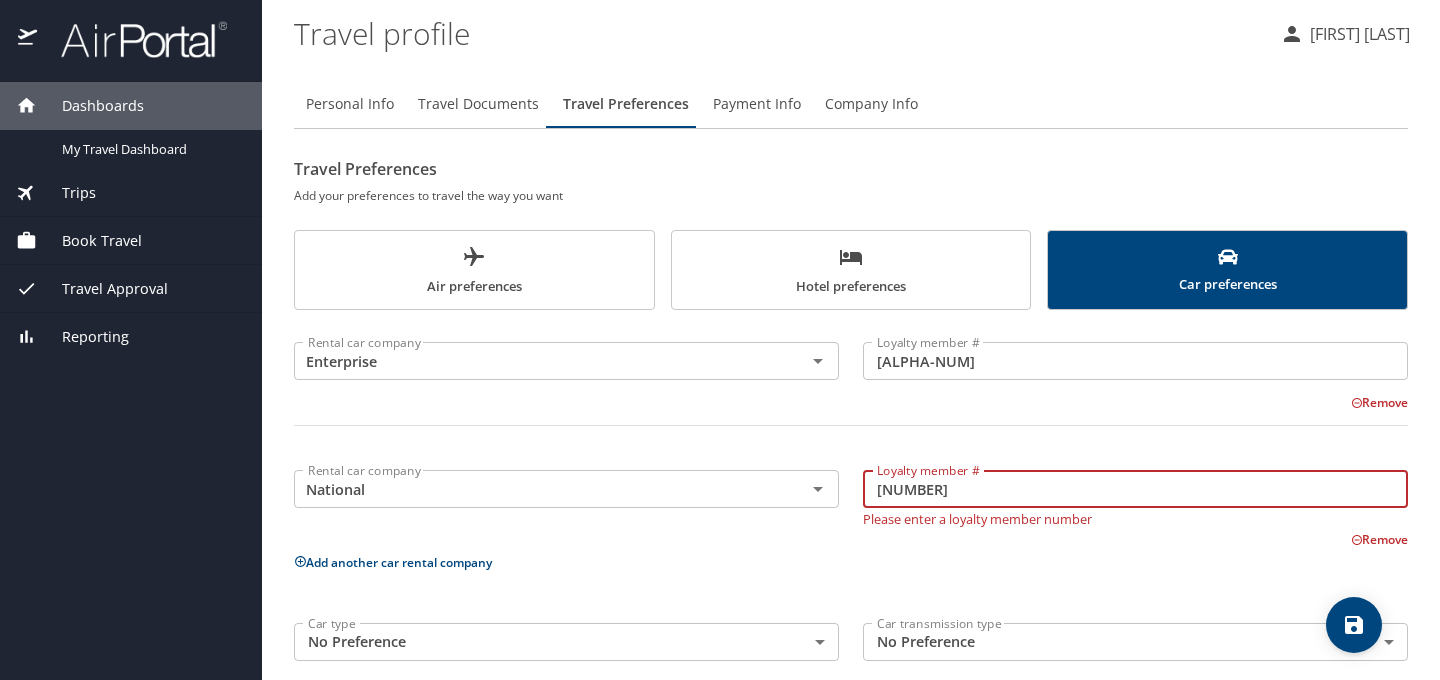 type on "922939043" 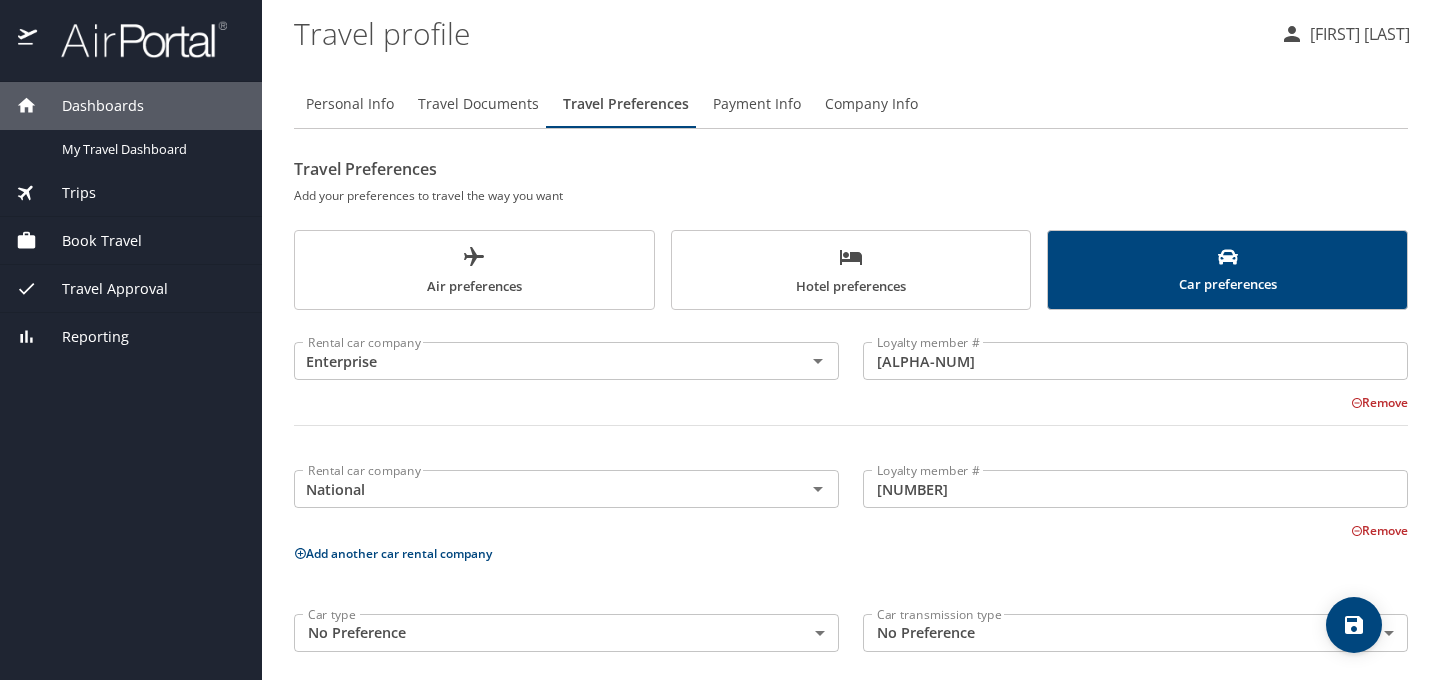 scroll, scrollTop: 15, scrollLeft: 0, axis: vertical 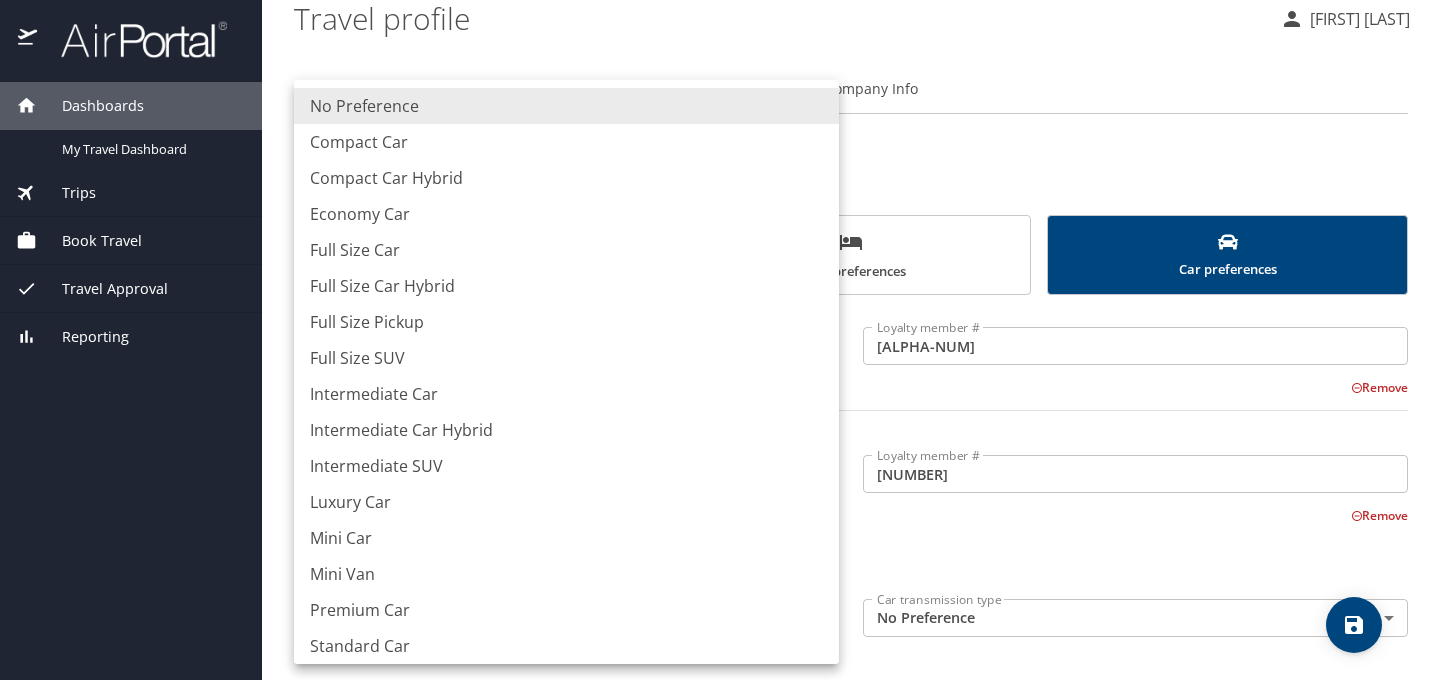 click on "Dashboards My Travel Dashboard Trips Current / Future Trips Past Trips Trips Missing Hotel Book Travel Request Agent Booking Approval Request (Beta) Book/Manage Online Trips Travel Approval Pending Trip Approvals Approved Trips Canceled Trips Approvals (Beta) Reporting Travel profile Heather Wannarka Personal Info Travel Documents Travel Preferences Payment Info Company Info Travel Preferences Add your preferences to travel the way you want Air preferences Hotel preferences Car preferences Rental car company Enterprise Rental car company   Loyalty member # v5crt58 Loyalty member #  Remove Rental car company National Rental car company   Loyalty member # 922939043 Loyalty member #  Remove  Add another car rental company   Car type No Preference NotApplicable Car type   Car transmission type No Preference NotApplicable Car transmission type My settings Travel agency contacts View travel profile Give feedback Sign out No Preference Compact Car Compact Car Hybrid Economy Car Full Size Car Full Size Car Hybrid" at bounding box center (720, 340) 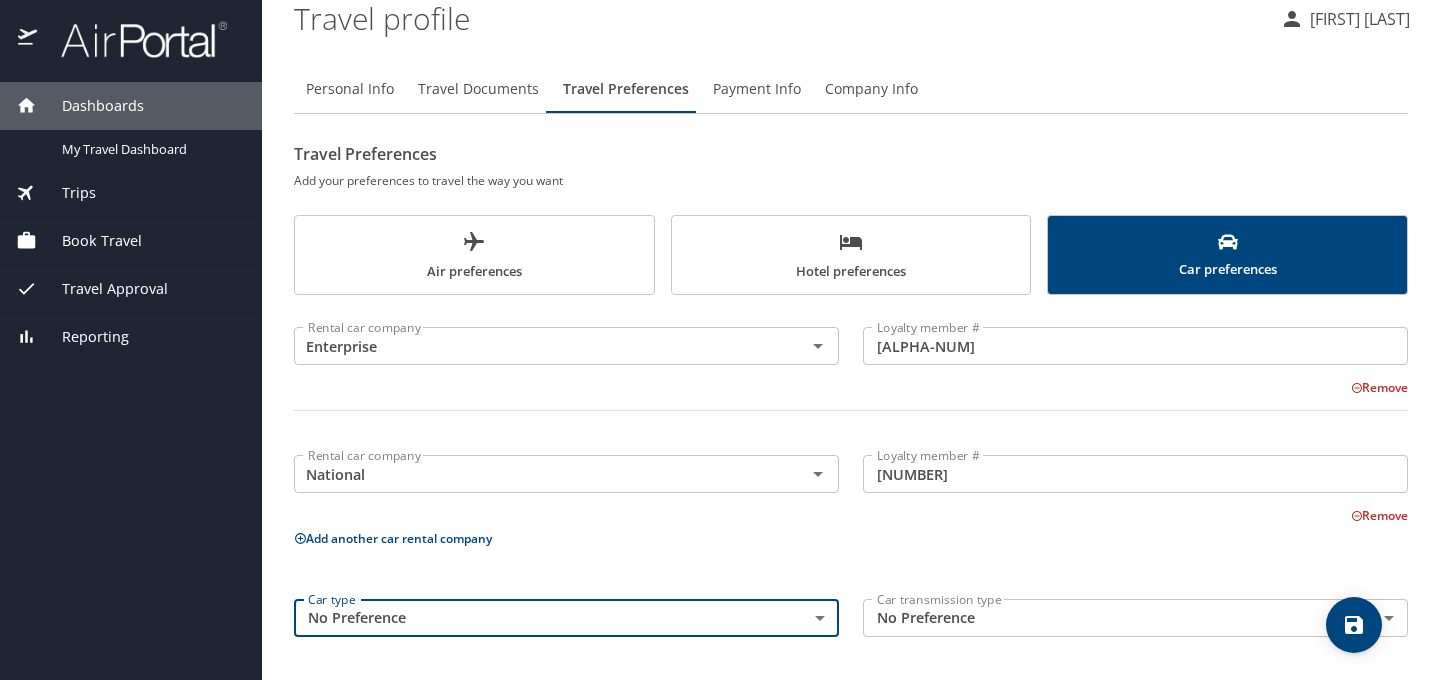 click on "Personal Info Travel Documents Travel Preferences Payment Info Company Info Travel Preferences Add your preferences to travel the way you want Air preferences Hotel preferences Car preferences Rental car company Enterprise Rental car company   Loyalty member # v5crt58 Loyalty member #  Remove Rental car company National Rental car company   Loyalty member # 922939043 Loyalty member #  Remove  Add another car rental company   Car type No Preference NotApplicable Car type   Car transmission type No Preference NotApplicable Car transmission type" at bounding box center [851, 357] 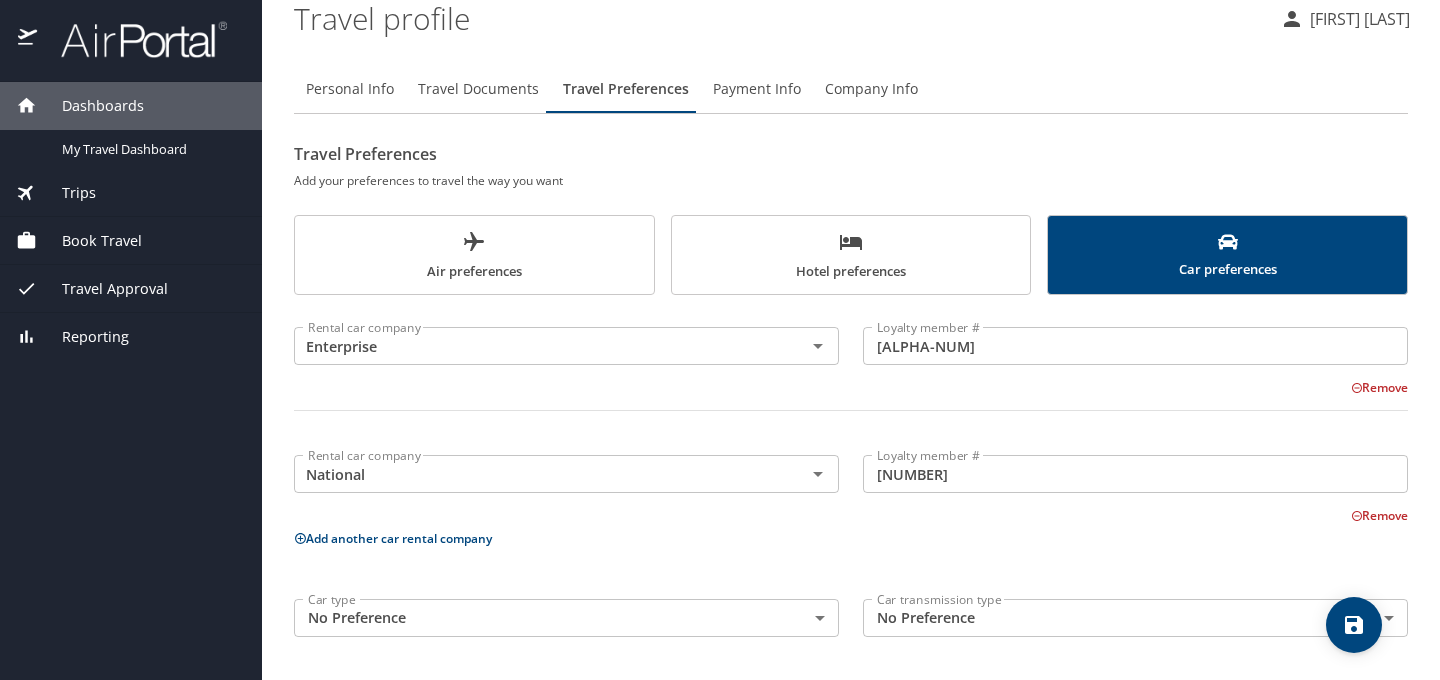 click 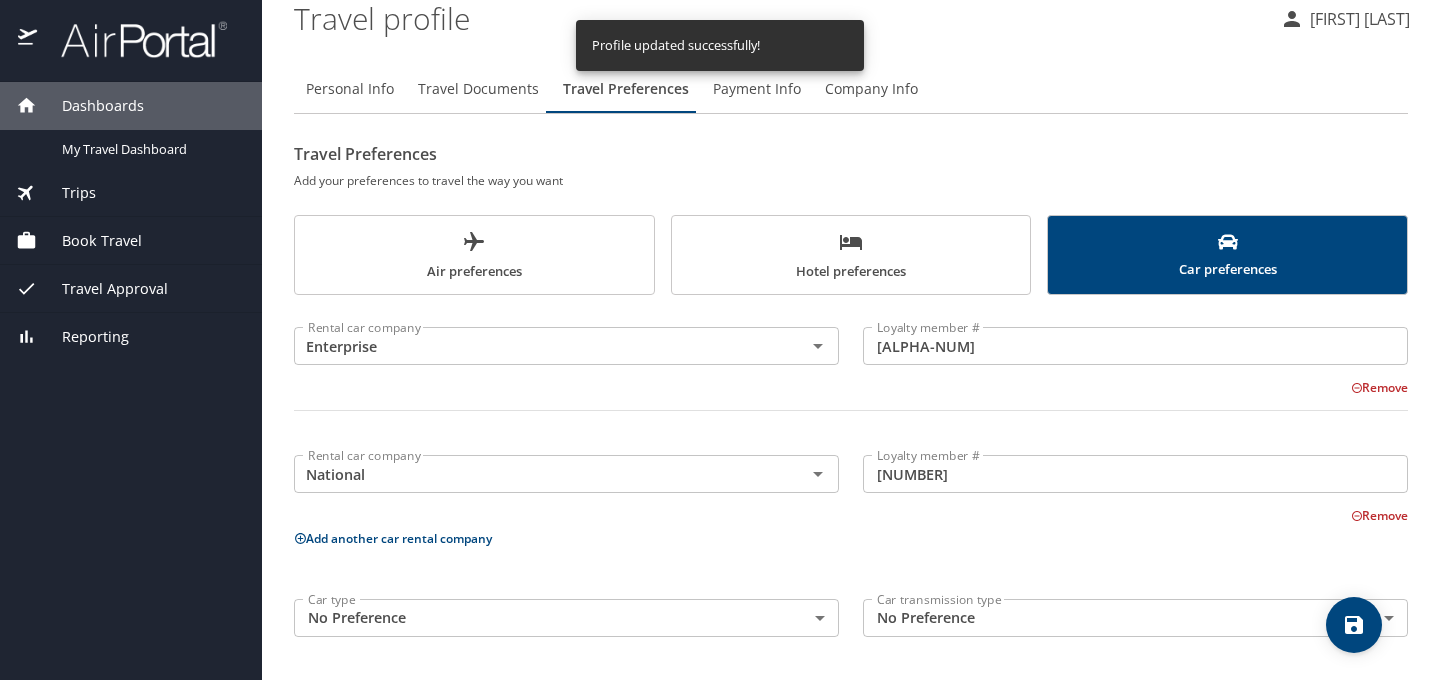 click on "Personal Info Travel Documents Travel Preferences Payment Info Company Info Travel Preferences Add your preferences to travel the way you want Air preferences Hotel preferences Car preferences Rental car company Enterprise Rental car company   Loyalty member # v5crt58 Loyalty member #  Remove Rental car company National Rental car company   Loyalty member # 922939043 Loyalty member #  Remove  Add another car rental company   Car type No Preference NotApplicable Car type   Car transmission type No Preference NotApplicable Car transmission type" at bounding box center [851, 357] 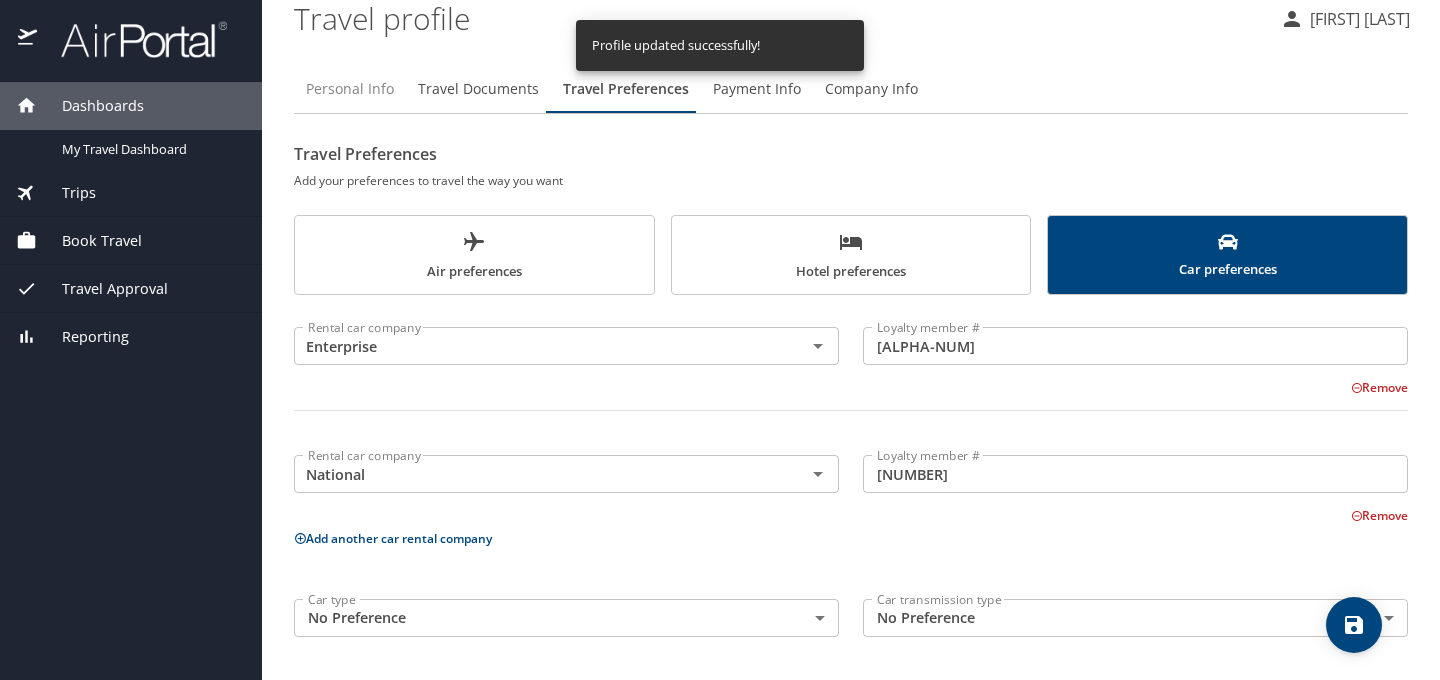click on "Personal Info" at bounding box center [350, 89] 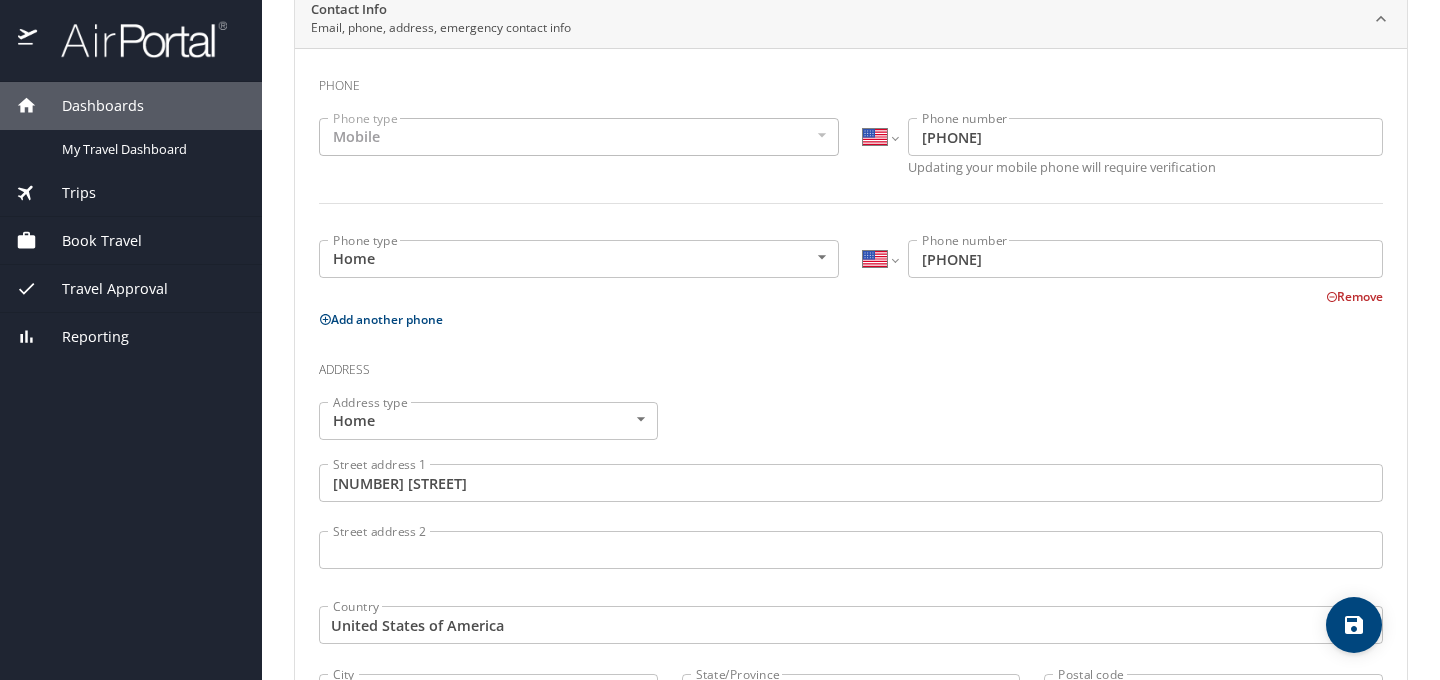 scroll, scrollTop: 0, scrollLeft: 0, axis: both 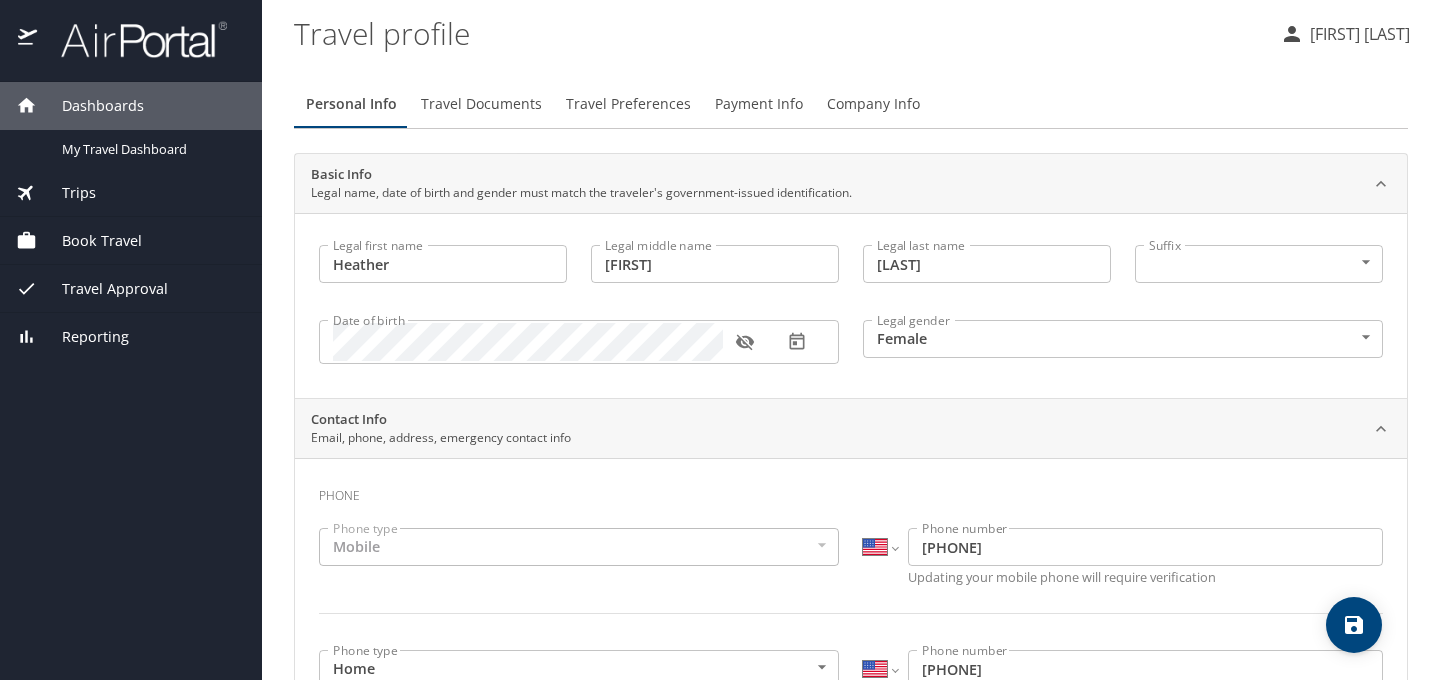 click on "Travel Documents" at bounding box center (481, 104) 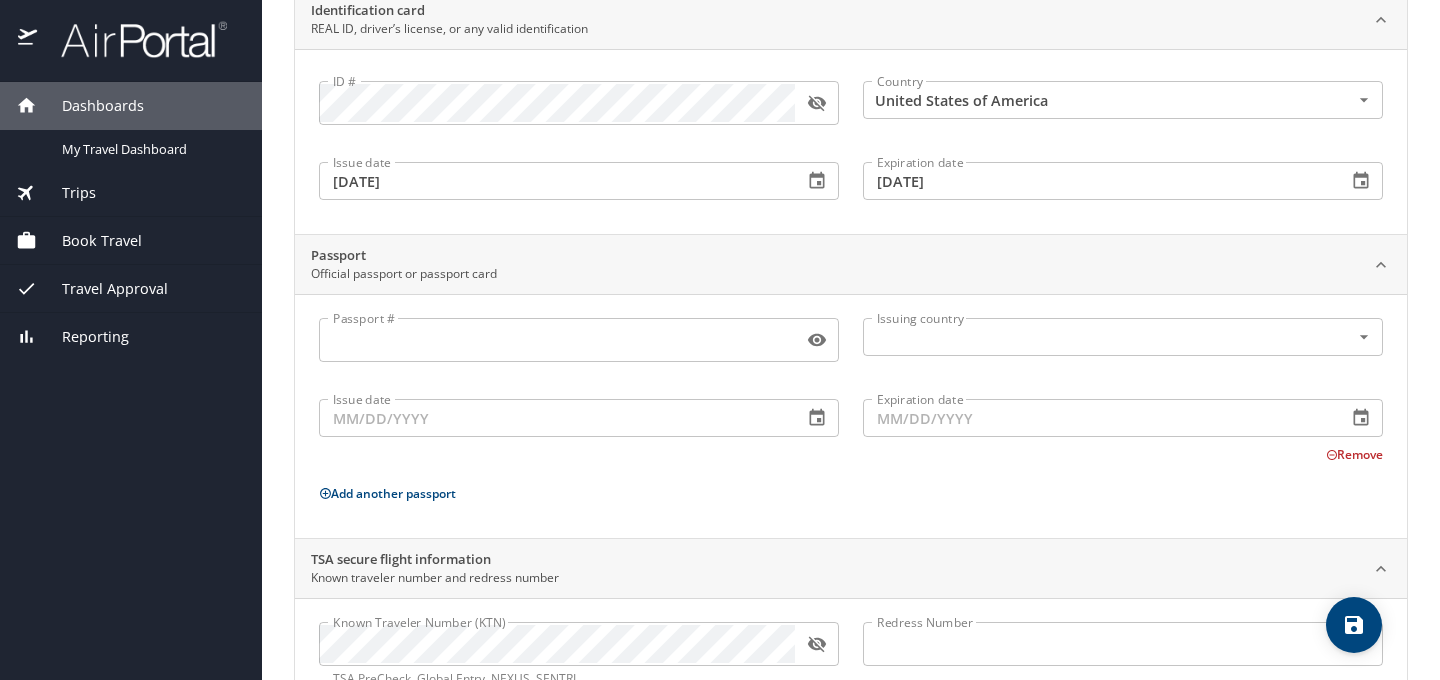 scroll, scrollTop: 173, scrollLeft: 0, axis: vertical 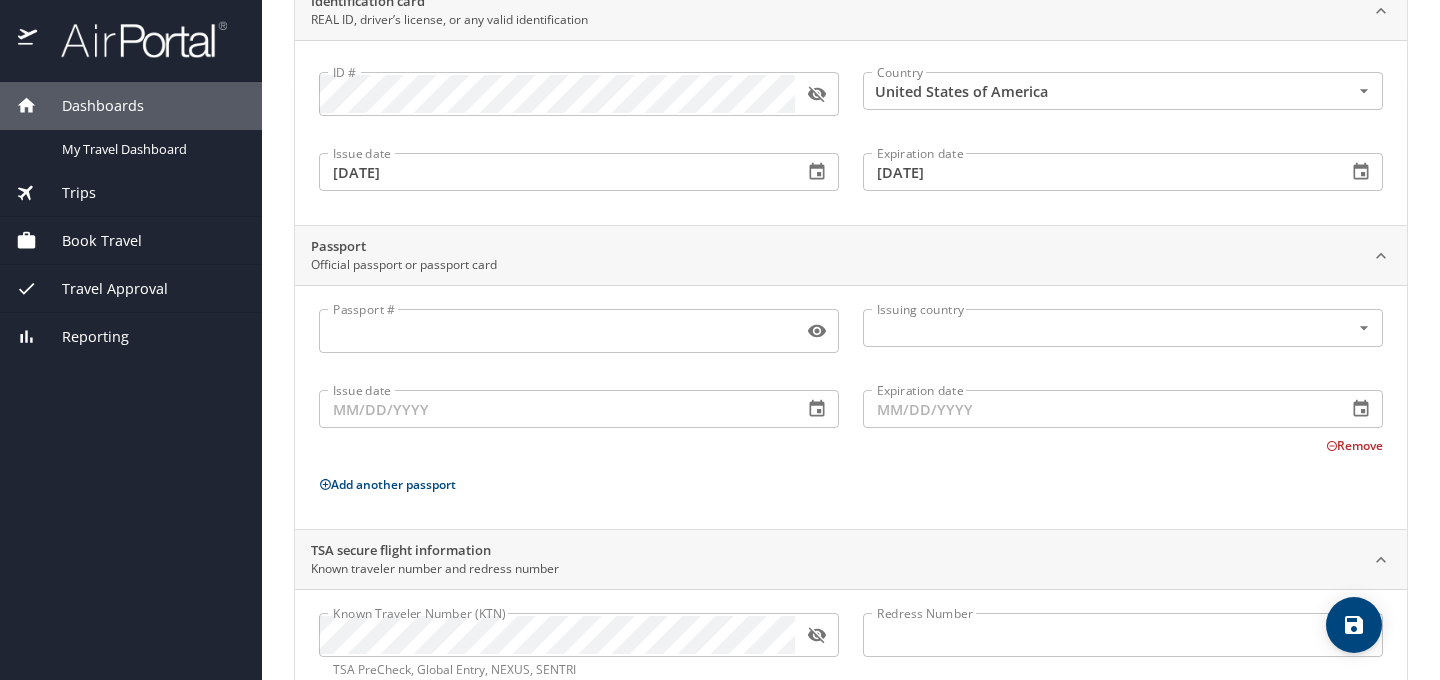 click on "Passport #" at bounding box center (557, 331) 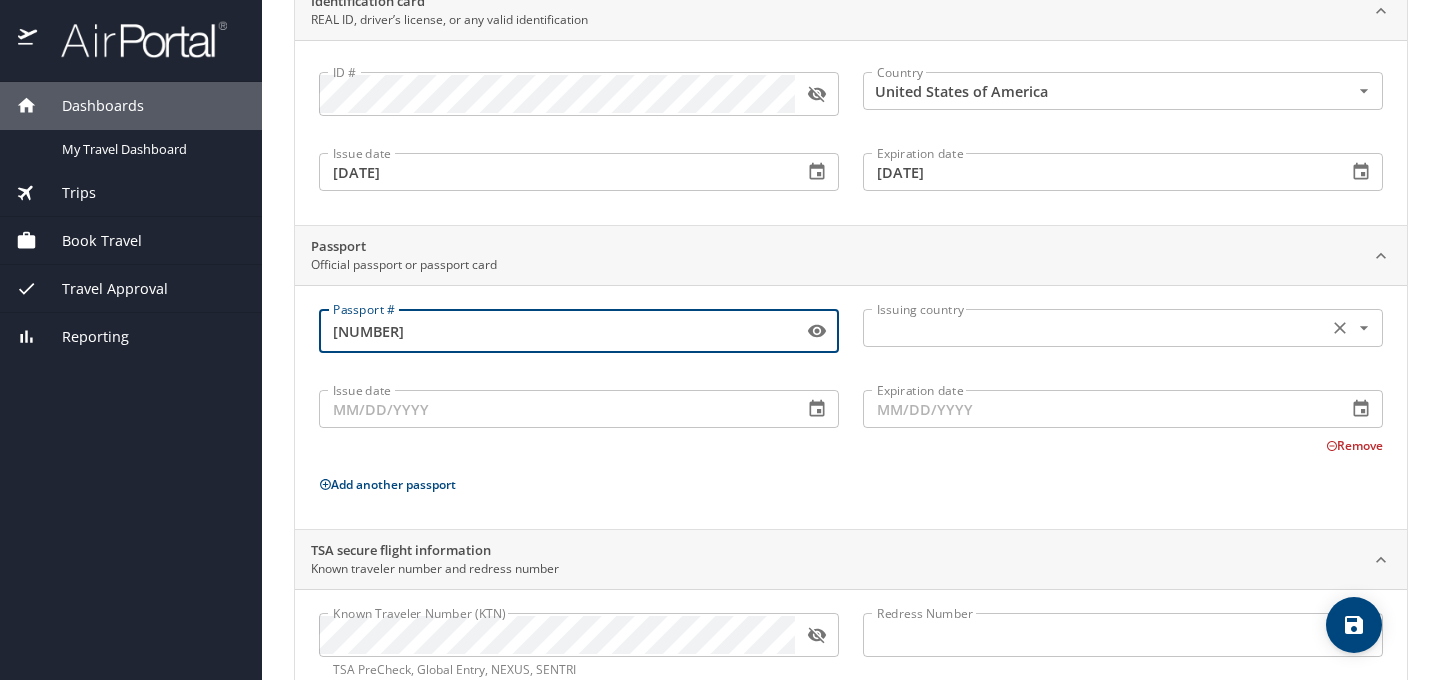 type on "599728196" 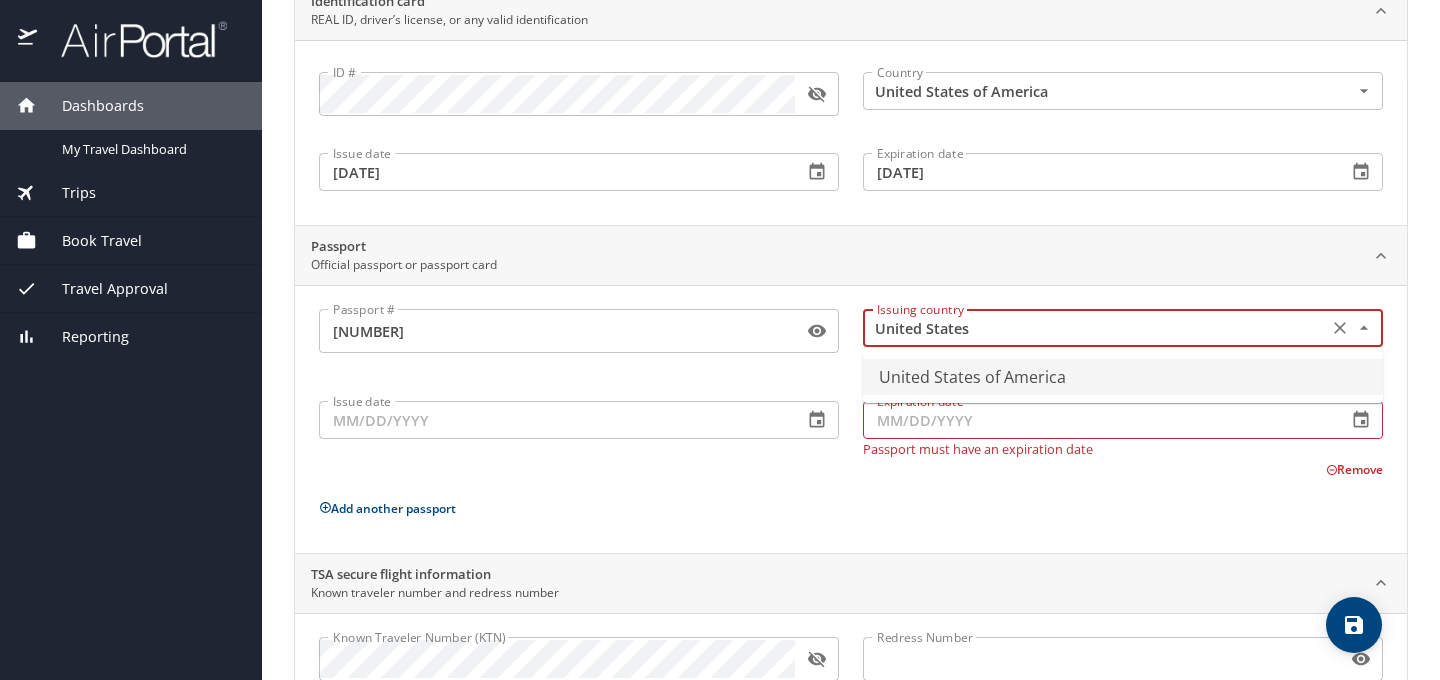 click on "United States of America" at bounding box center [1123, 377] 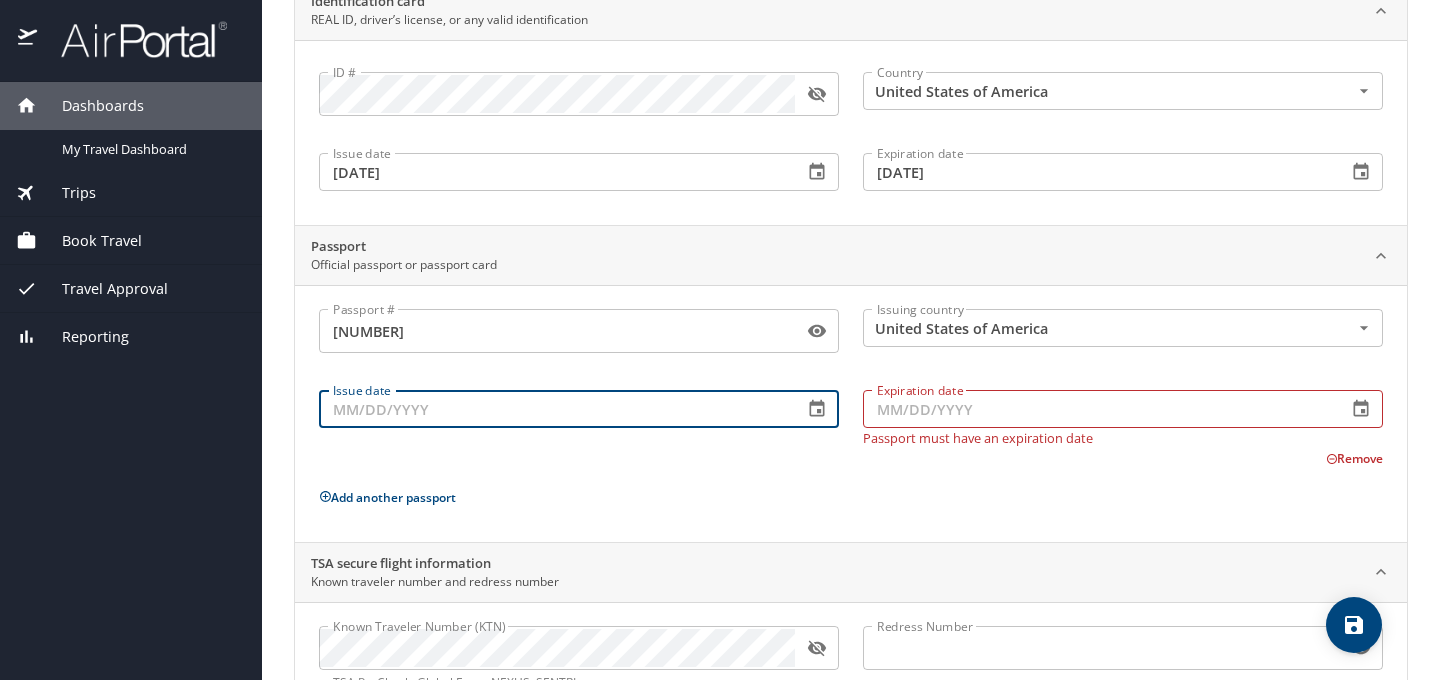 click on "Issue date" at bounding box center (553, 409) 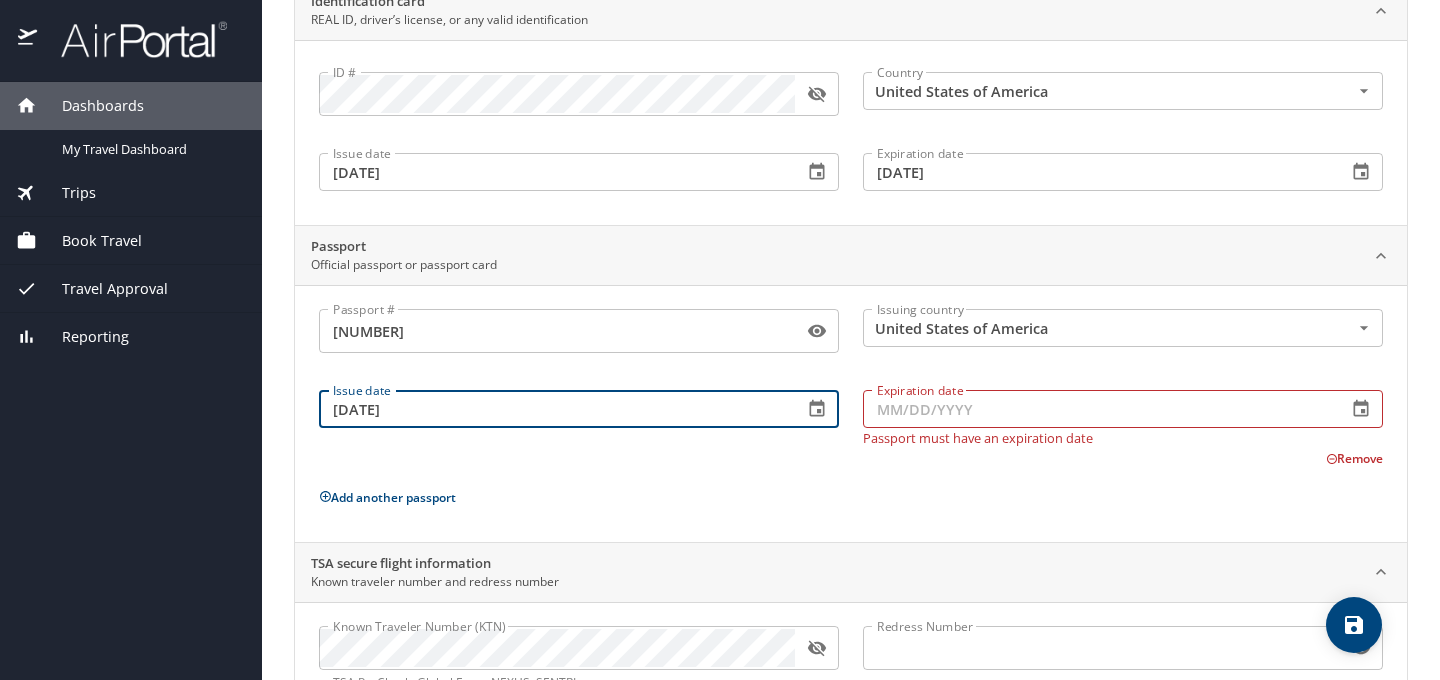 type on "05/09/2019" 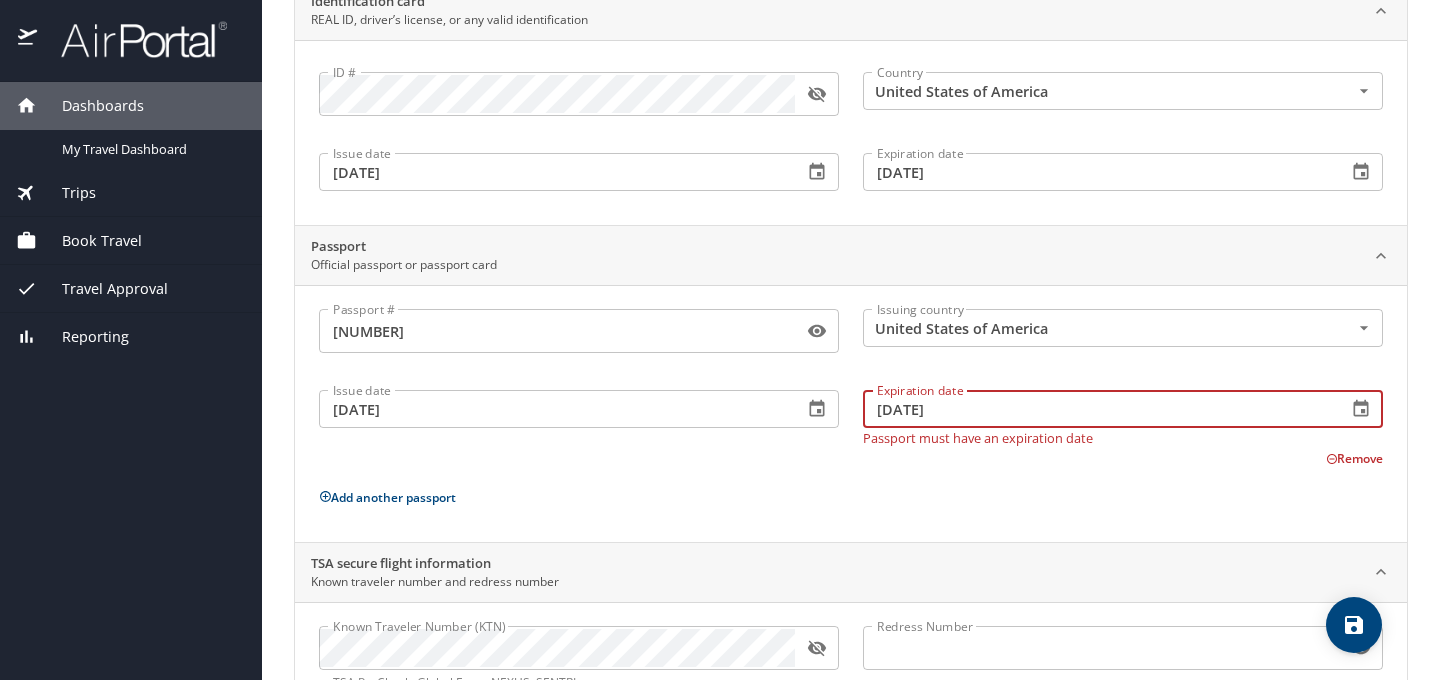 type on "05/08/2029" 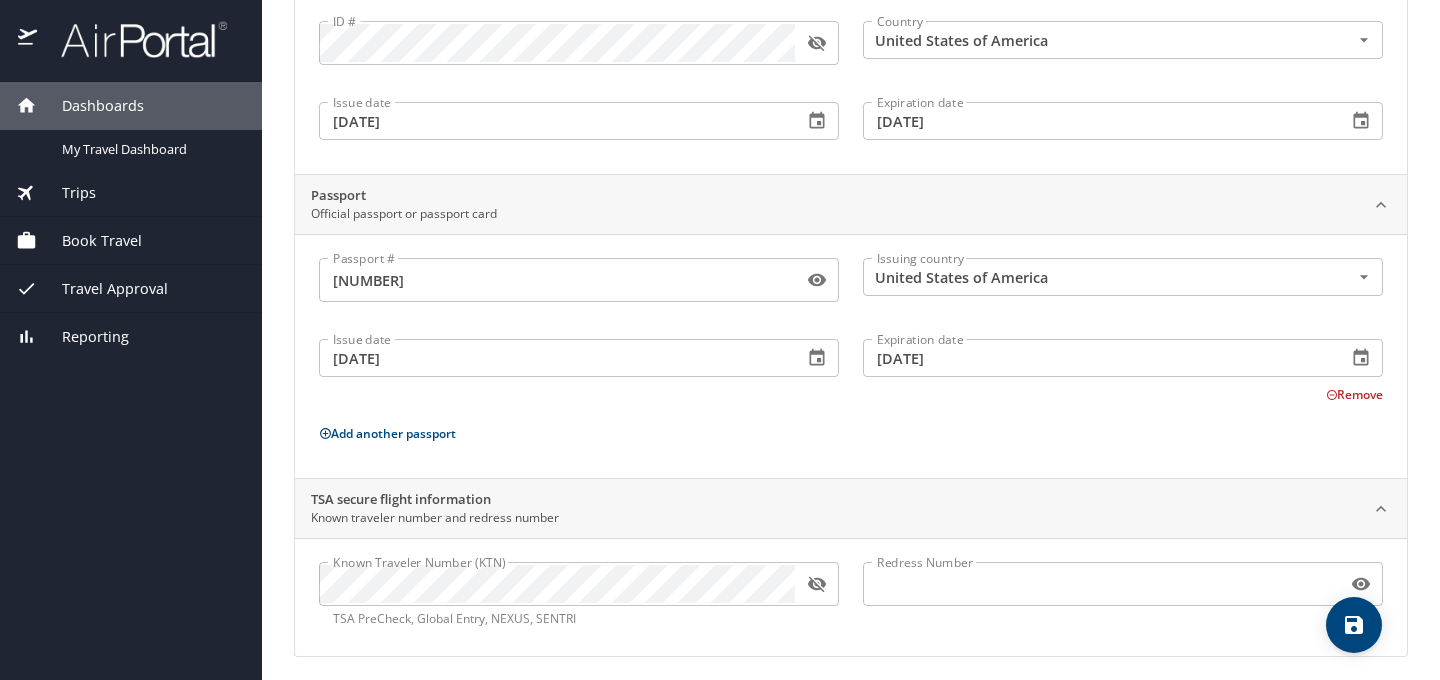 scroll, scrollTop: 232, scrollLeft: 0, axis: vertical 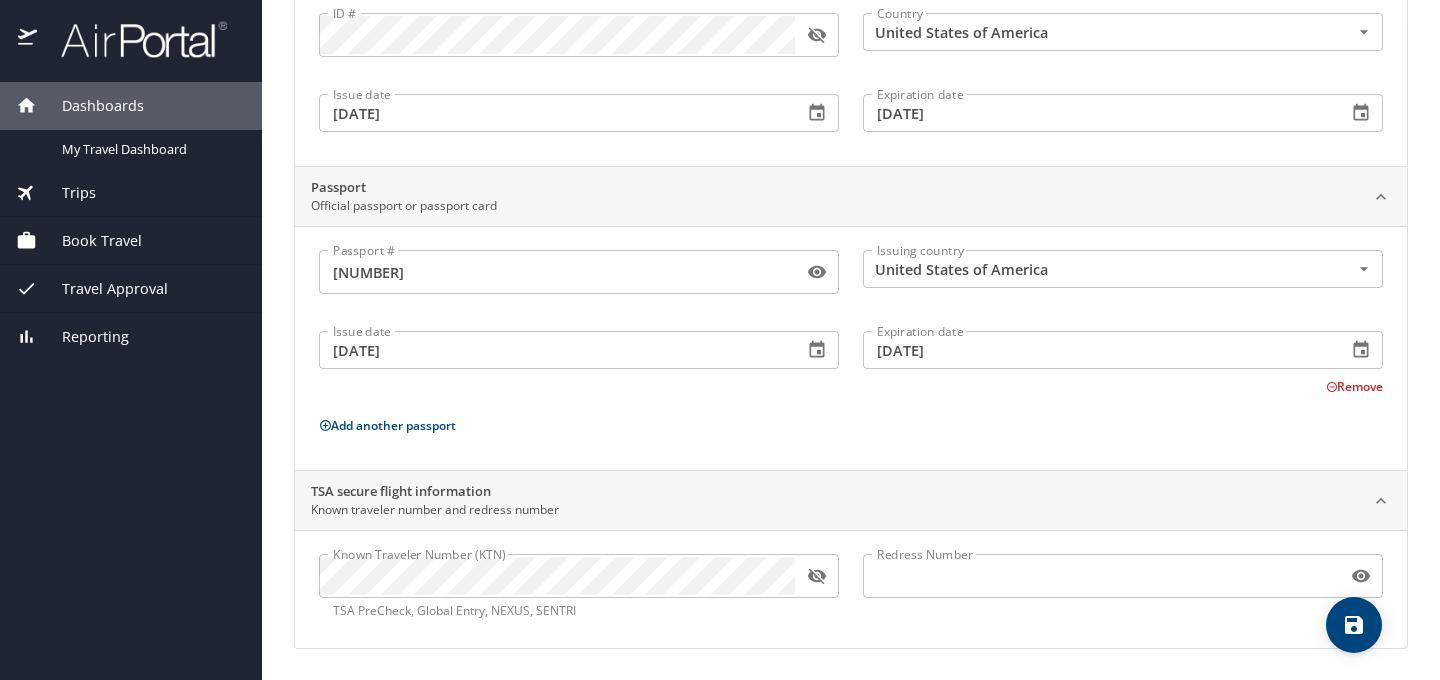 click 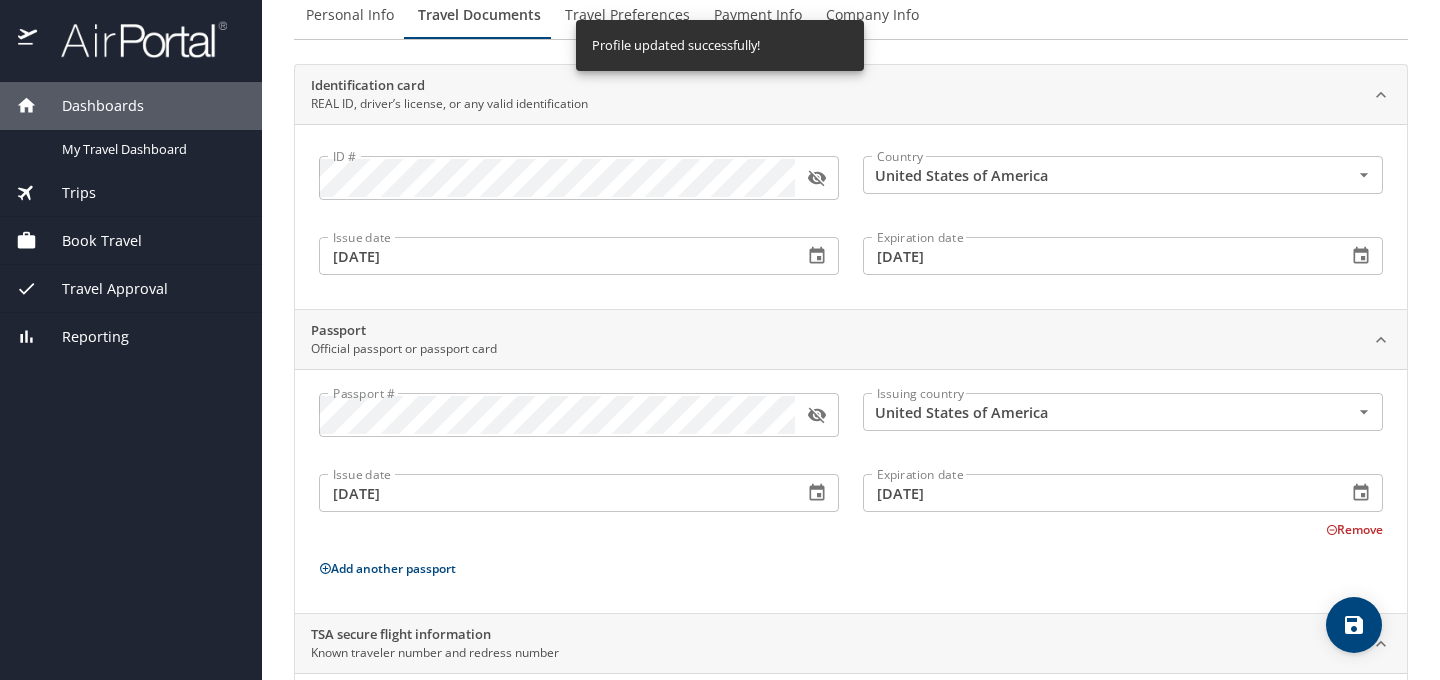 scroll, scrollTop: 0, scrollLeft: 0, axis: both 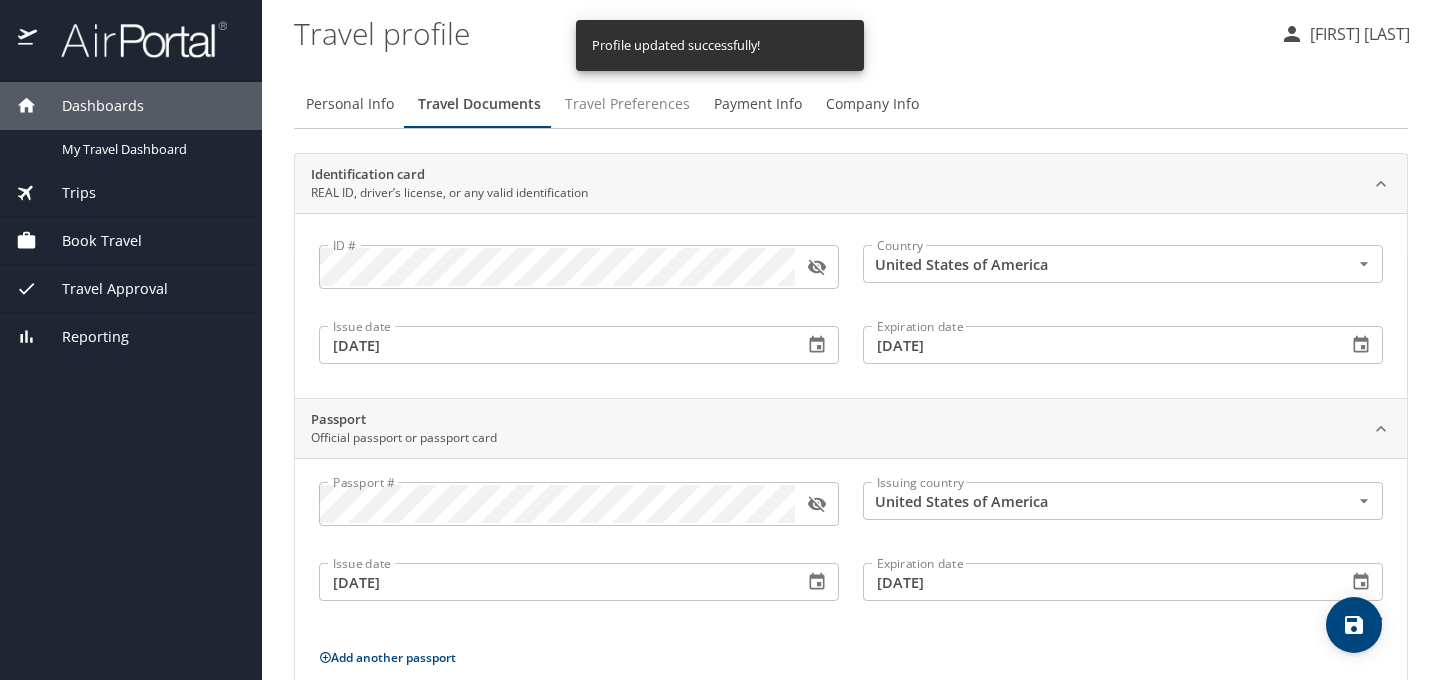 click on "Travel Preferences" at bounding box center [627, 104] 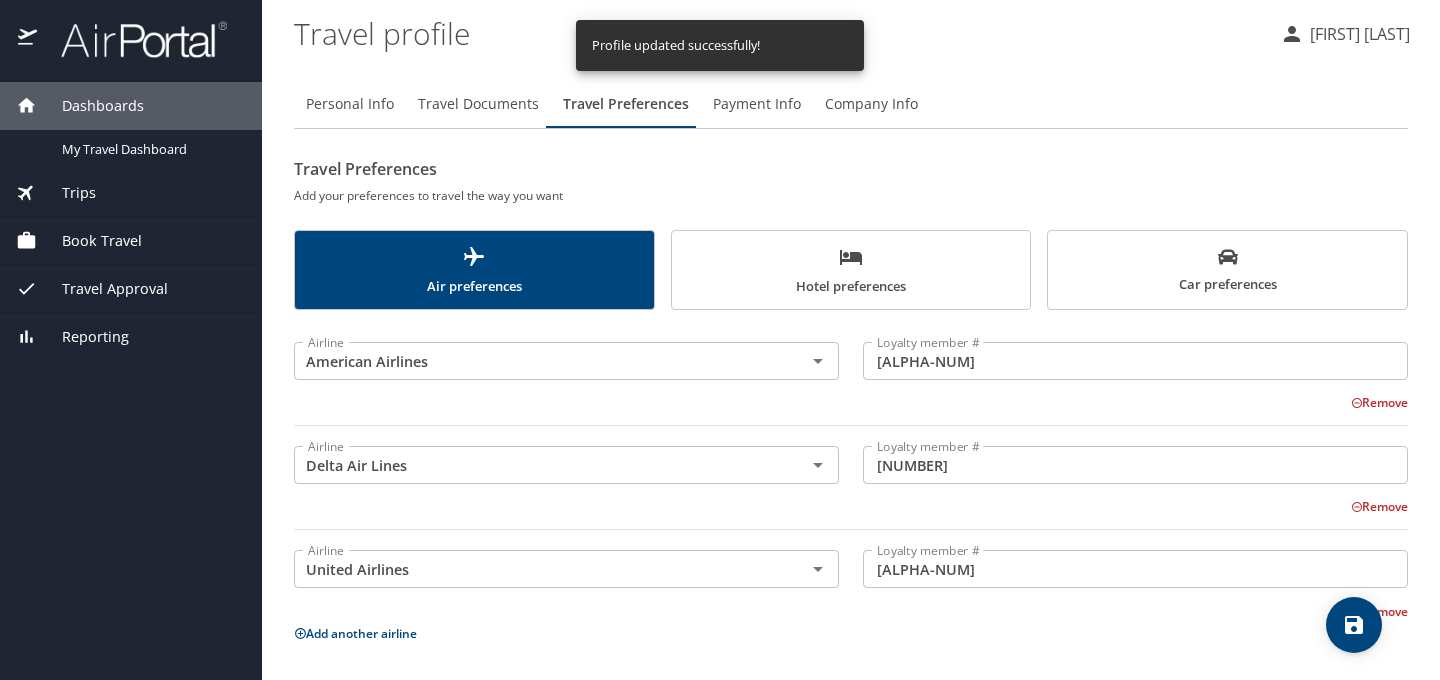 click on "Hotel preferences" at bounding box center (851, 271) 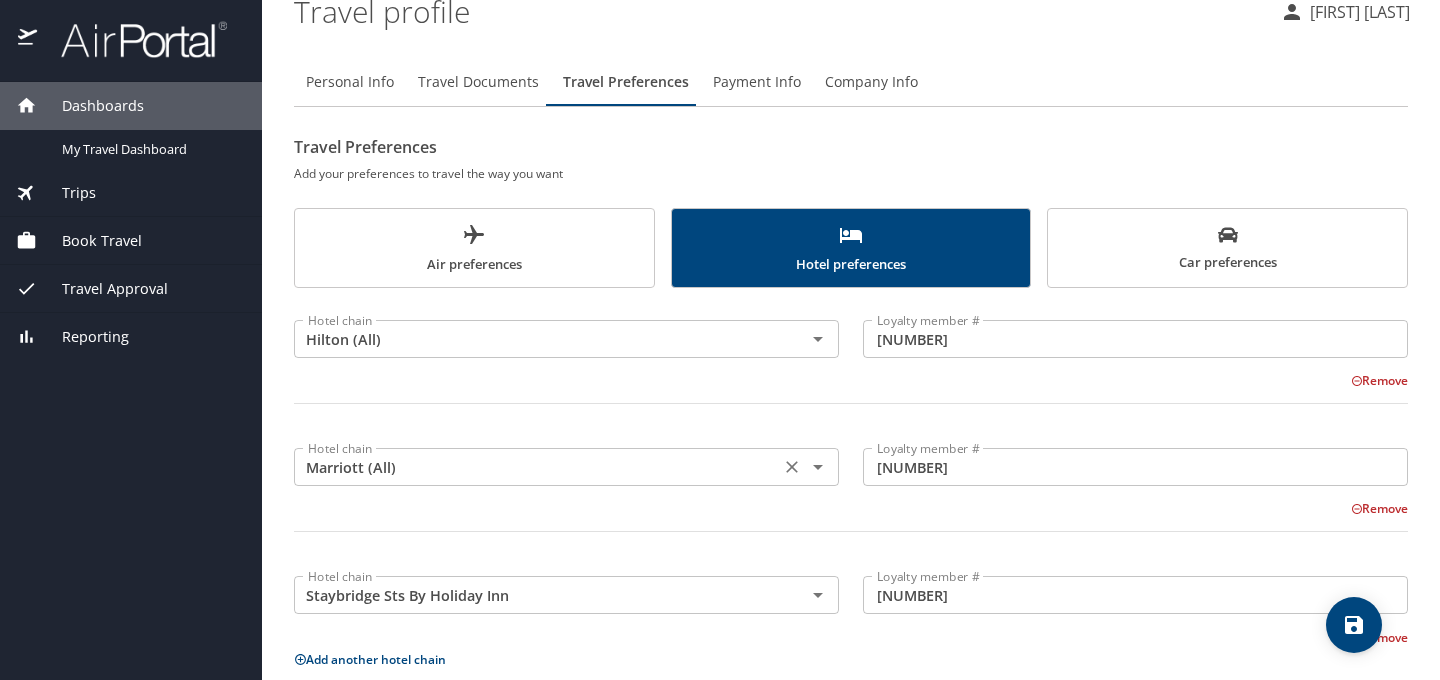 scroll, scrollTop: 0, scrollLeft: 0, axis: both 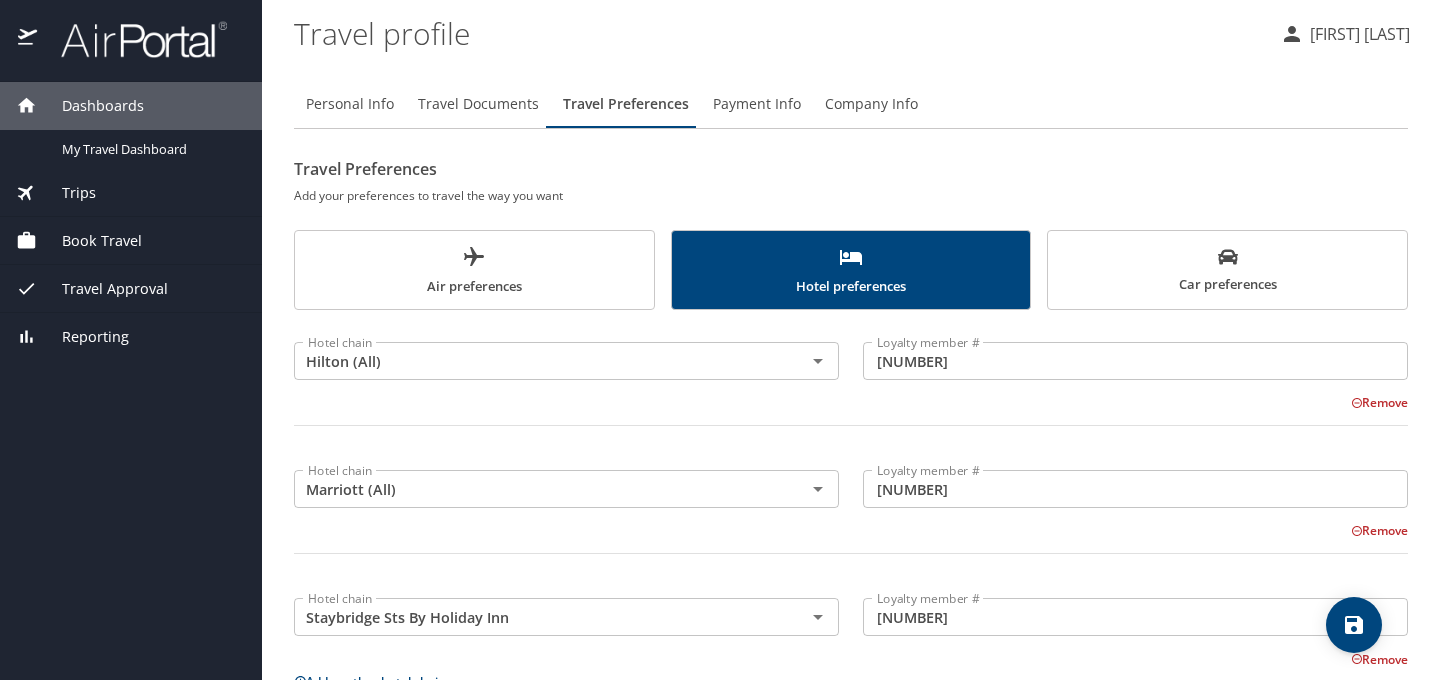 click on "Company Info" at bounding box center (871, 104) 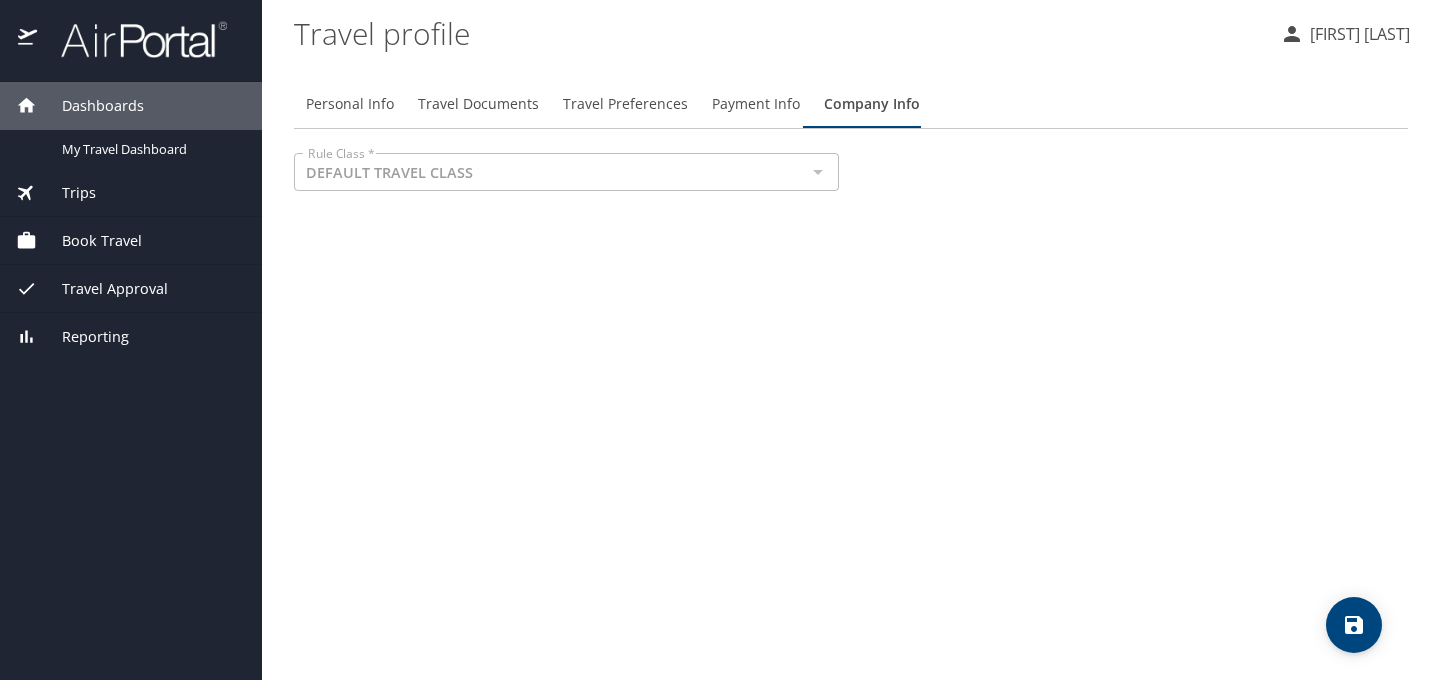 click at bounding box center [817, 172] 